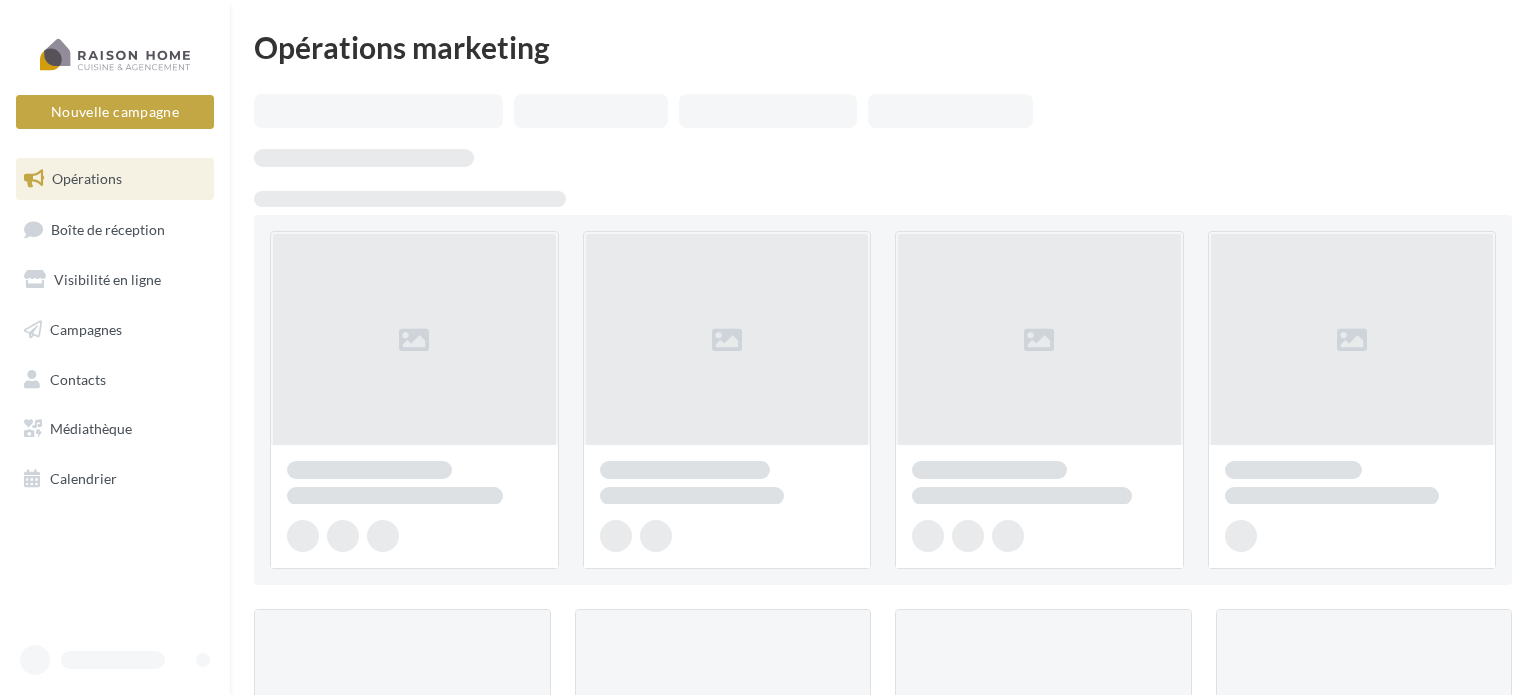 scroll, scrollTop: 0, scrollLeft: 0, axis: both 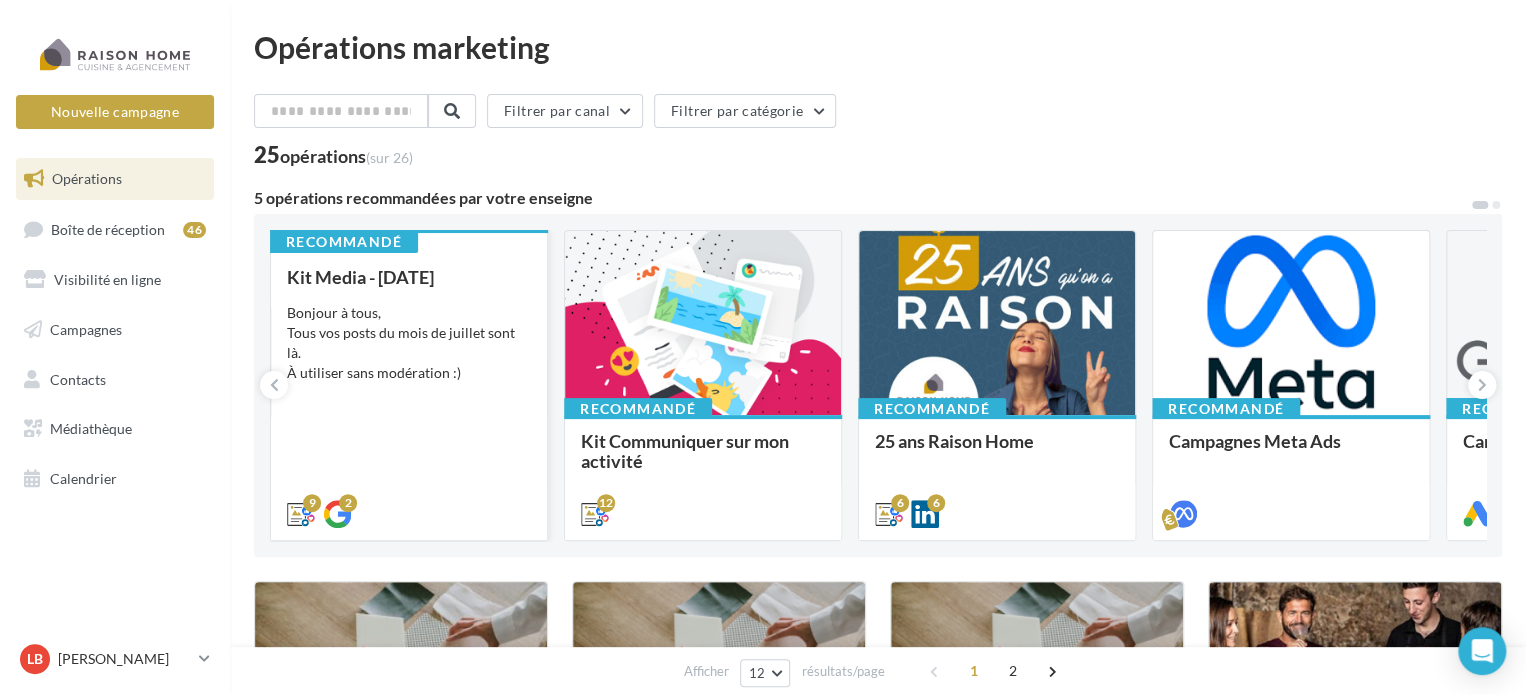 click on "Bonjour à tous,
Tous vos posts du mois de juillet sont là.
À utiliser sans modération :)" at bounding box center (409, 343) 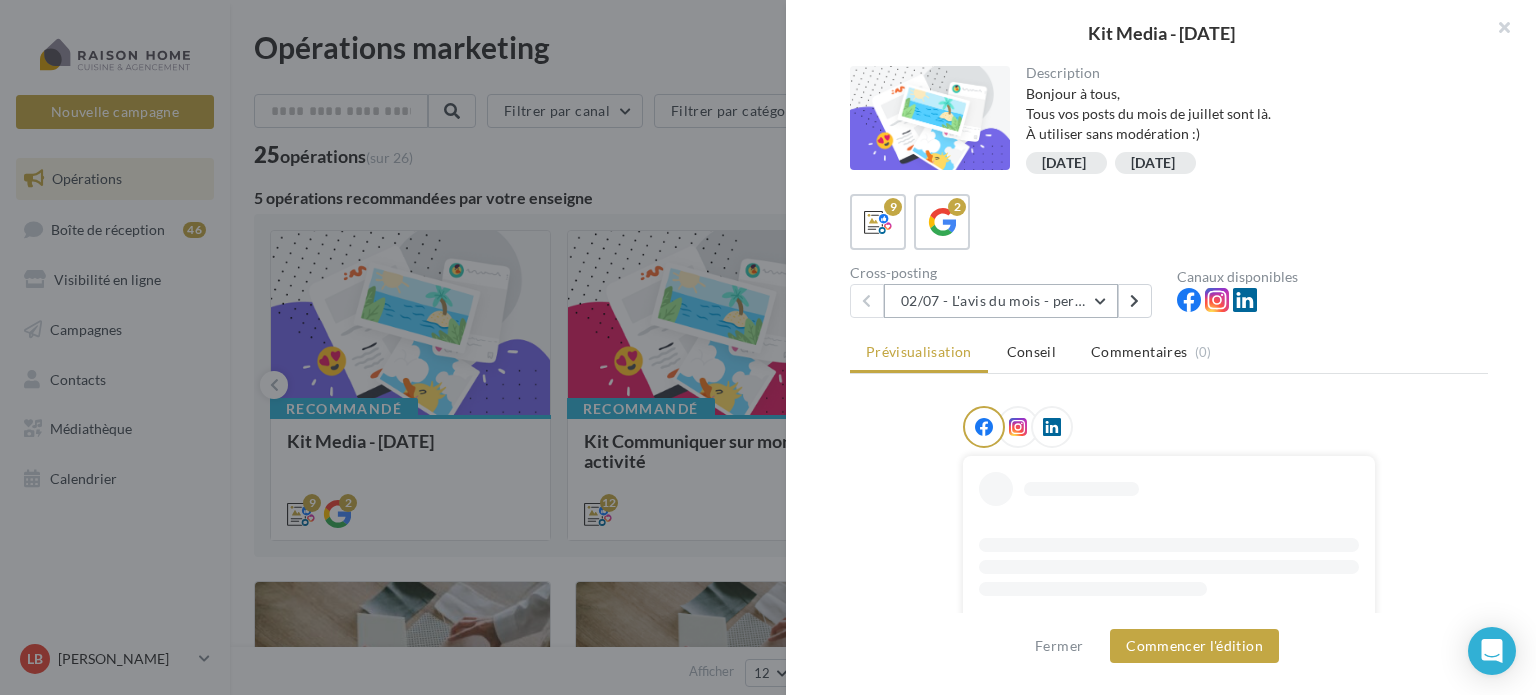 click on "02/07 - L'avis du mois - personnalisble" at bounding box center [1001, 301] 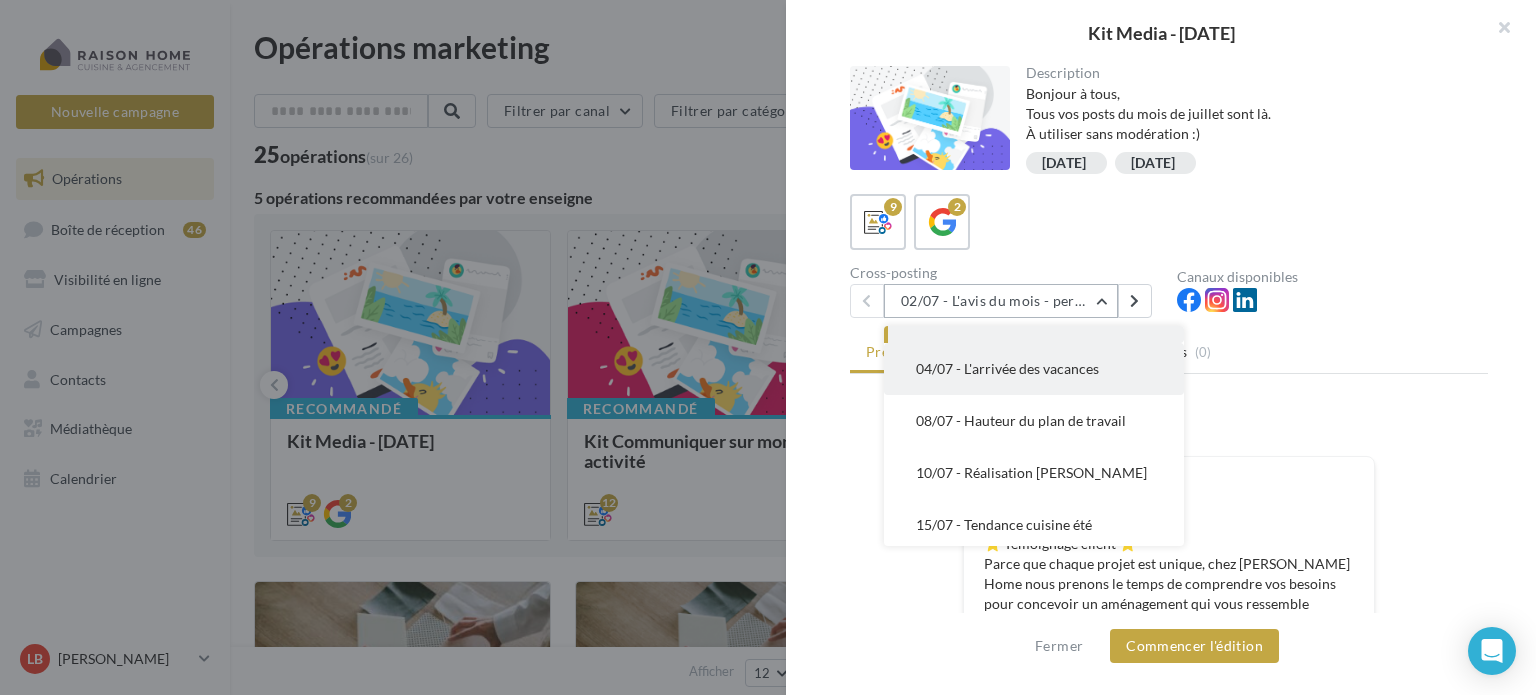 scroll, scrollTop: 0, scrollLeft: 0, axis: both 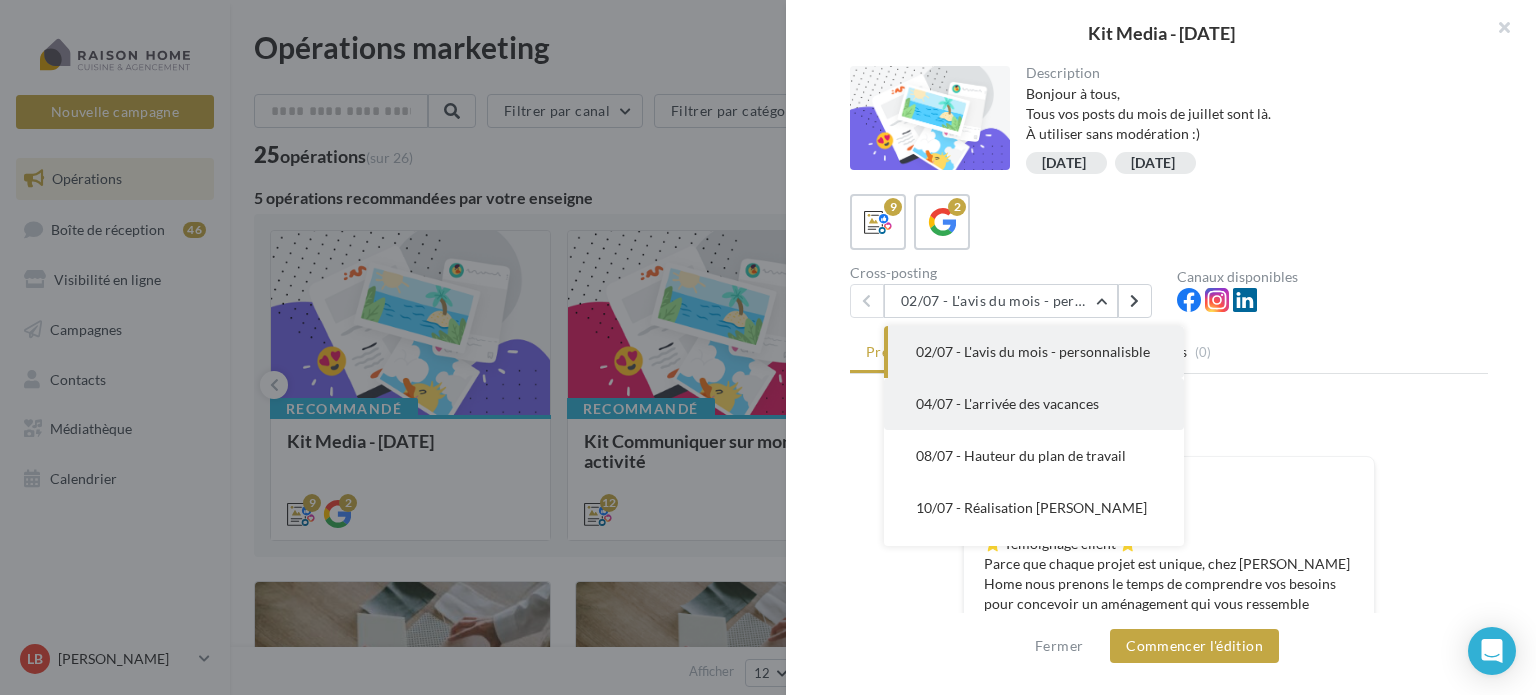 click on "04/07 - L'arrivée des vacances" at bounding box center [1007, 403] 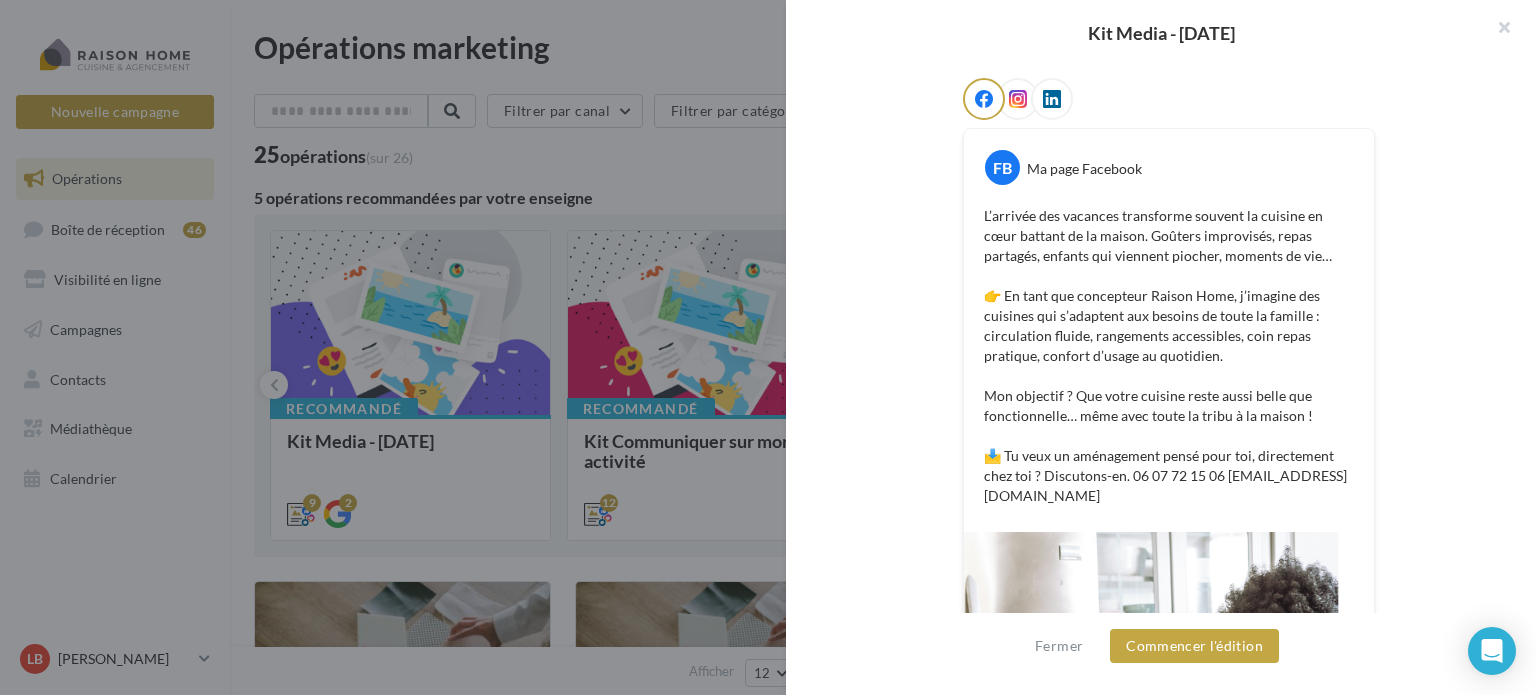 scroll, scrollTop: 102, scrollLeft: 0, axis: vertical 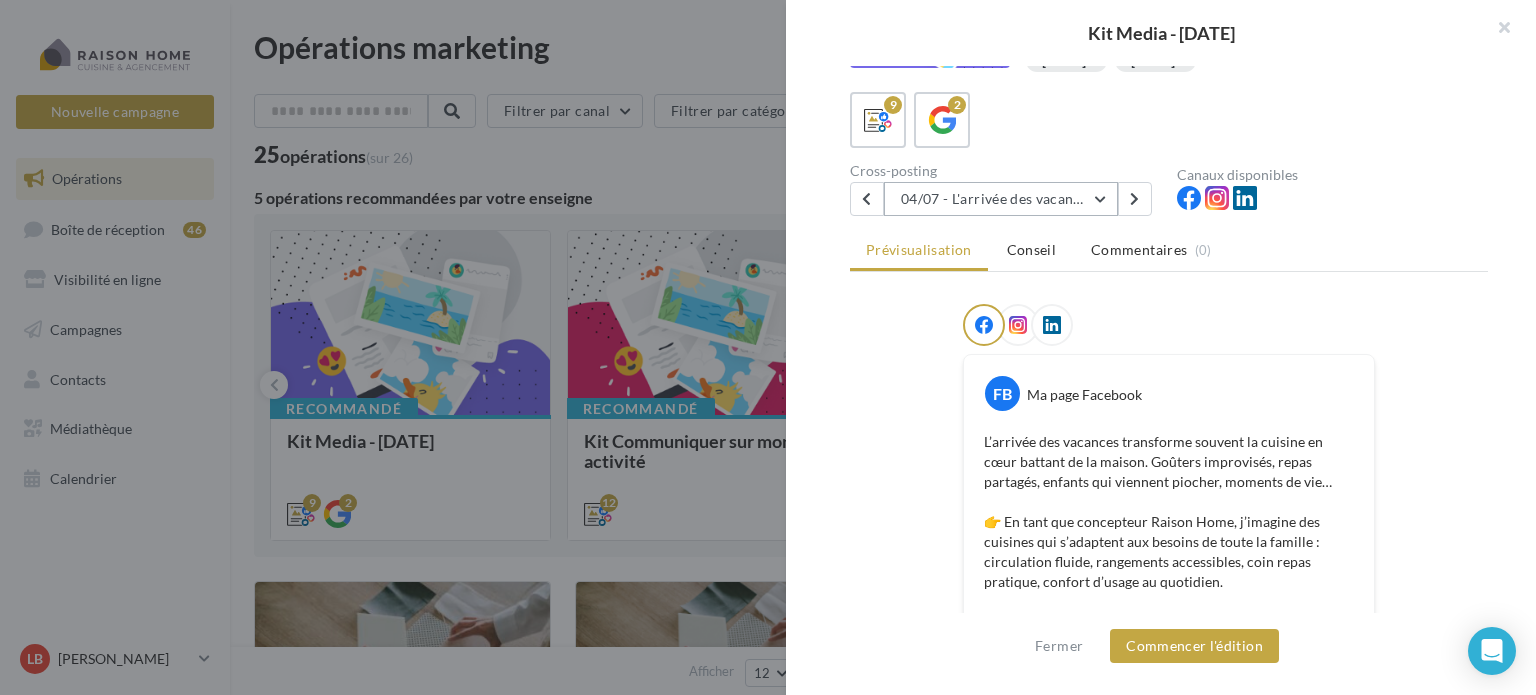 click on "04/07 - L'arrivée des vacances" at bounding box center [1001, 199] 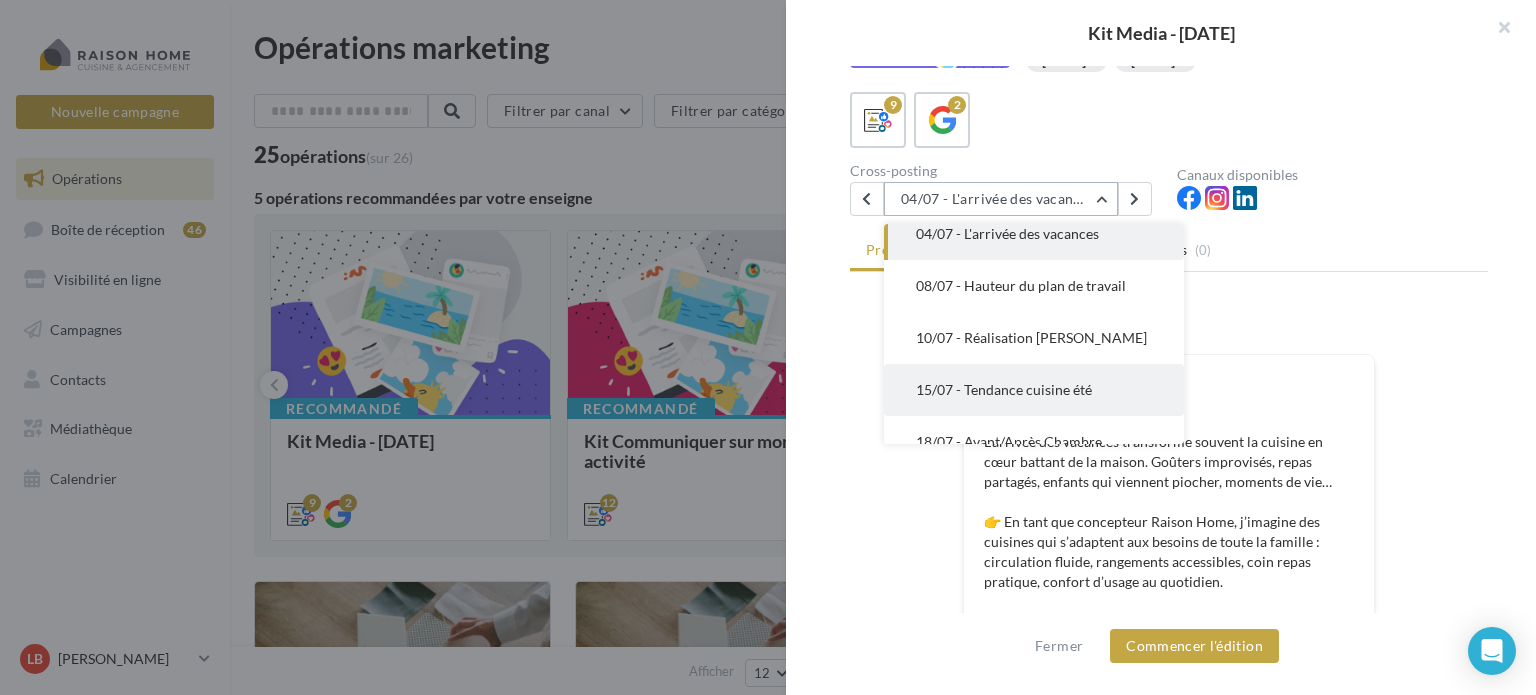 scroll, scrollTop: 100, scrollLeft: 0, axis: vertical 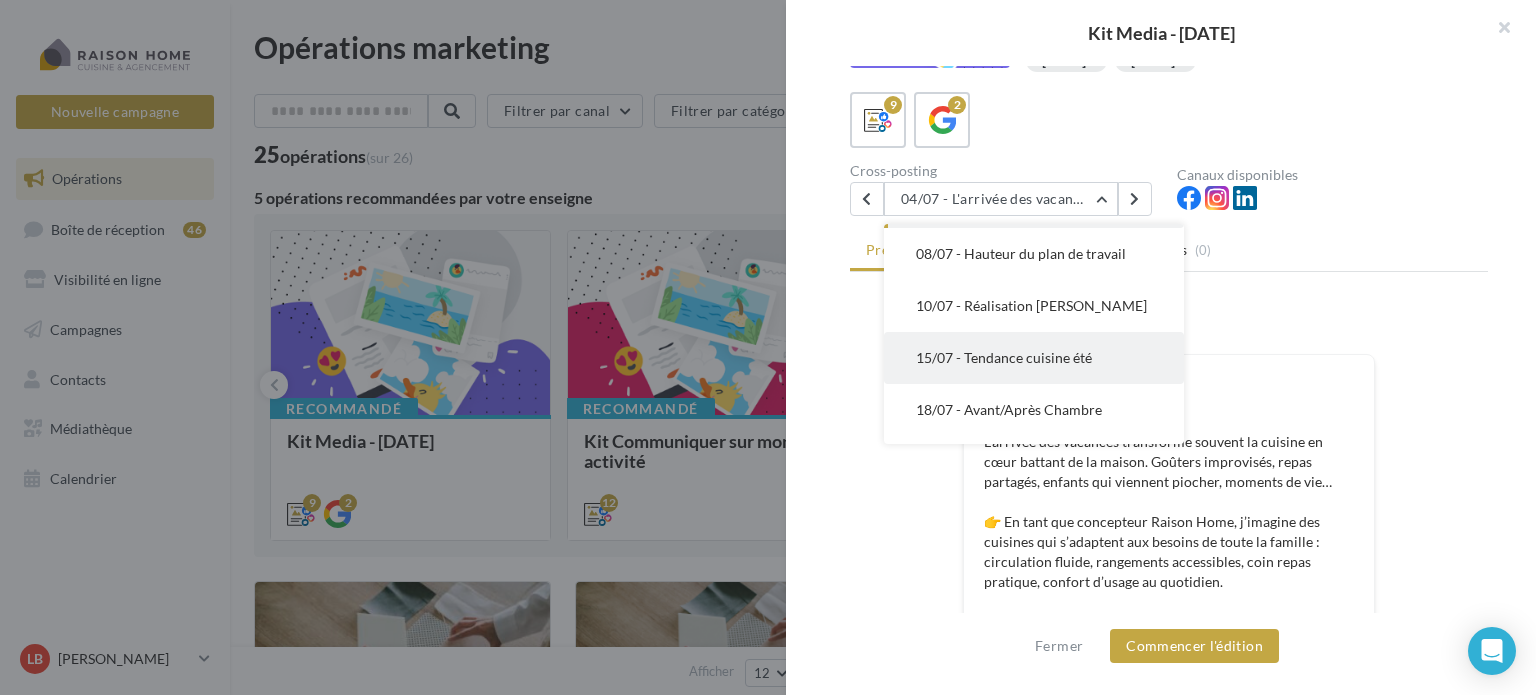 click on "15/07 - Tendance cuisine été" at bounding box center (1004, 357) 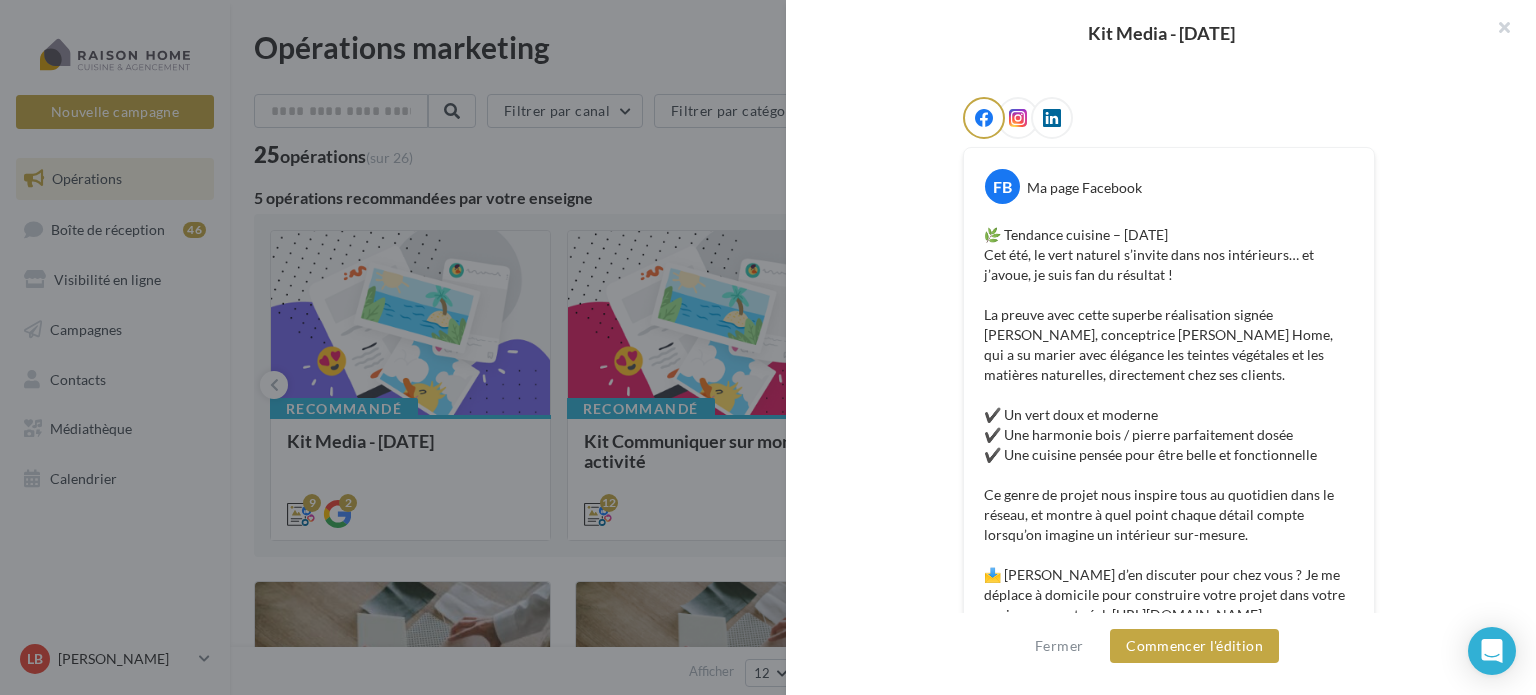 scroll, scrollTop: 223, scrollLeft: 0, axis: vertical 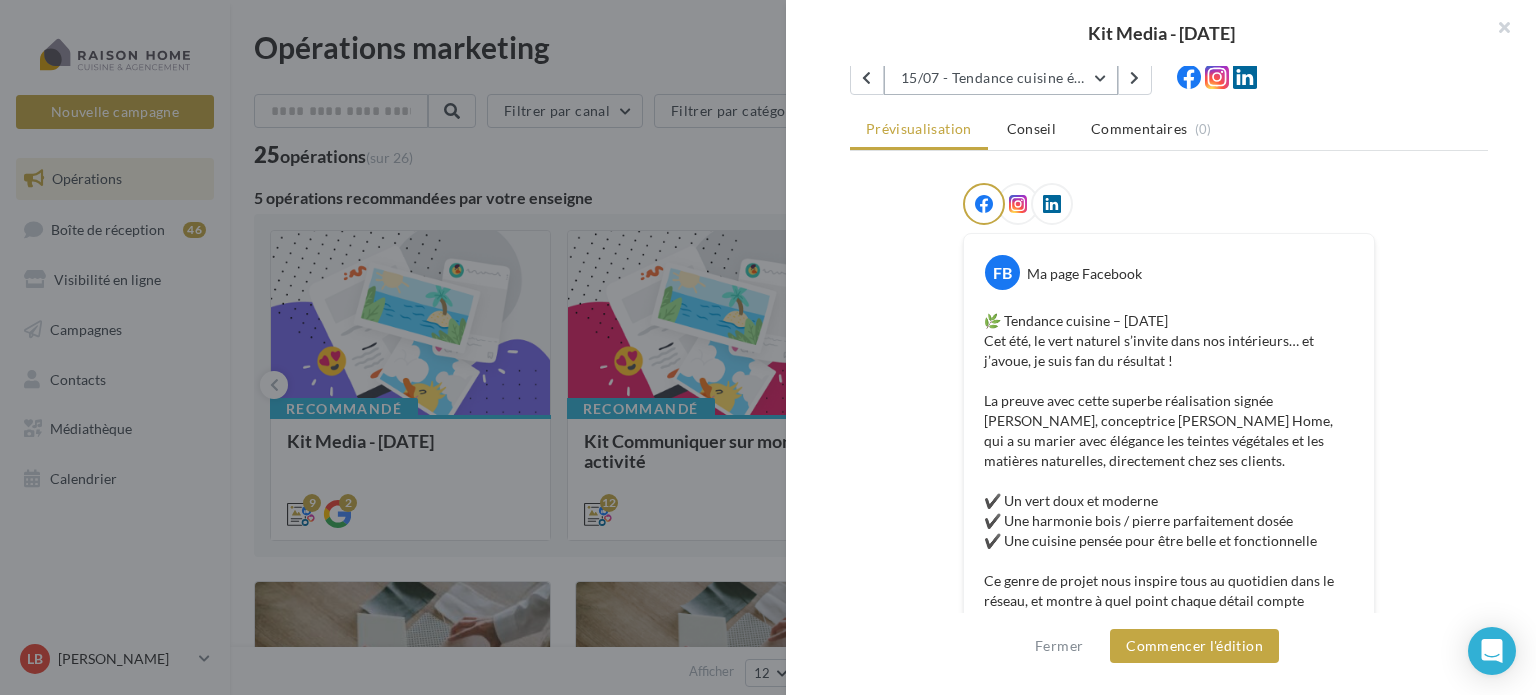 click on "15/07 - Tendance cuisine été" at bounding box center [1001, 78] 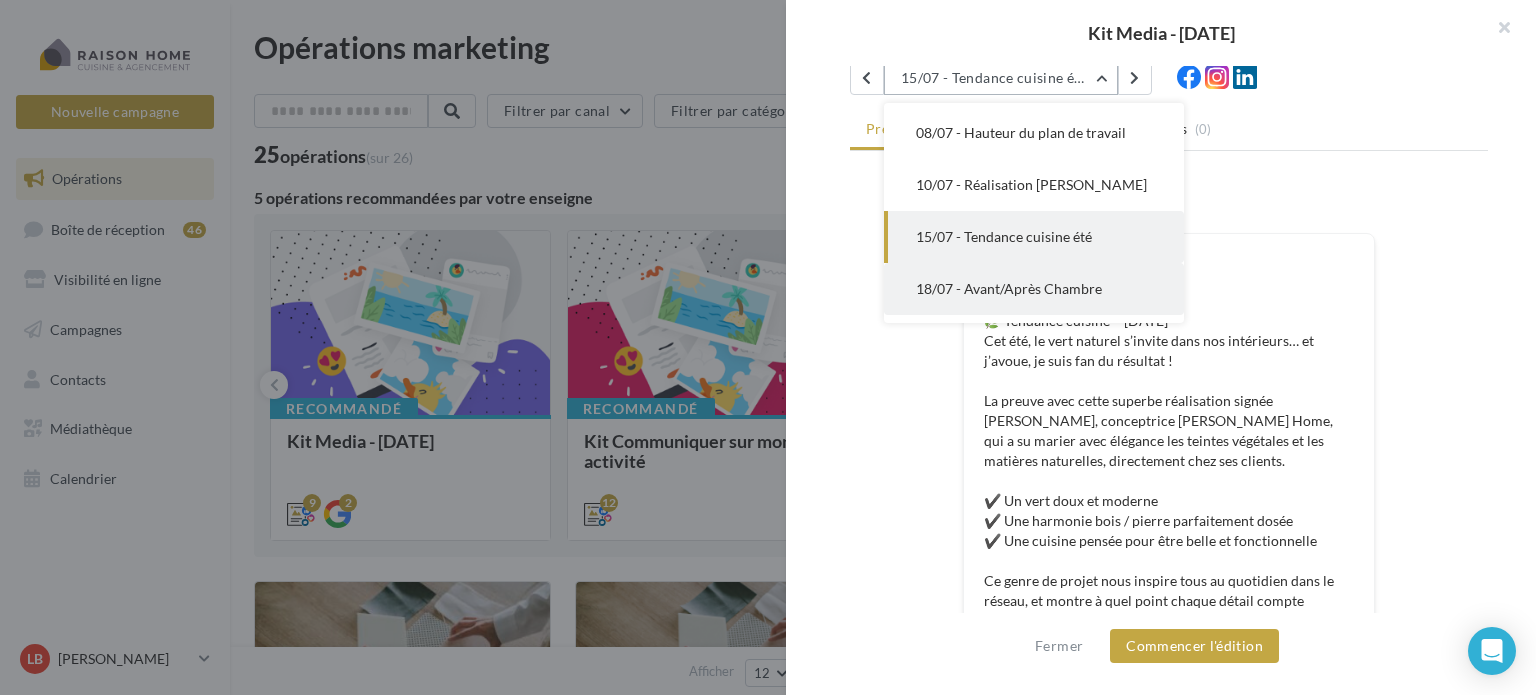 scroll, scrollTop: 156, scrollLeft: 0, axis: vertical 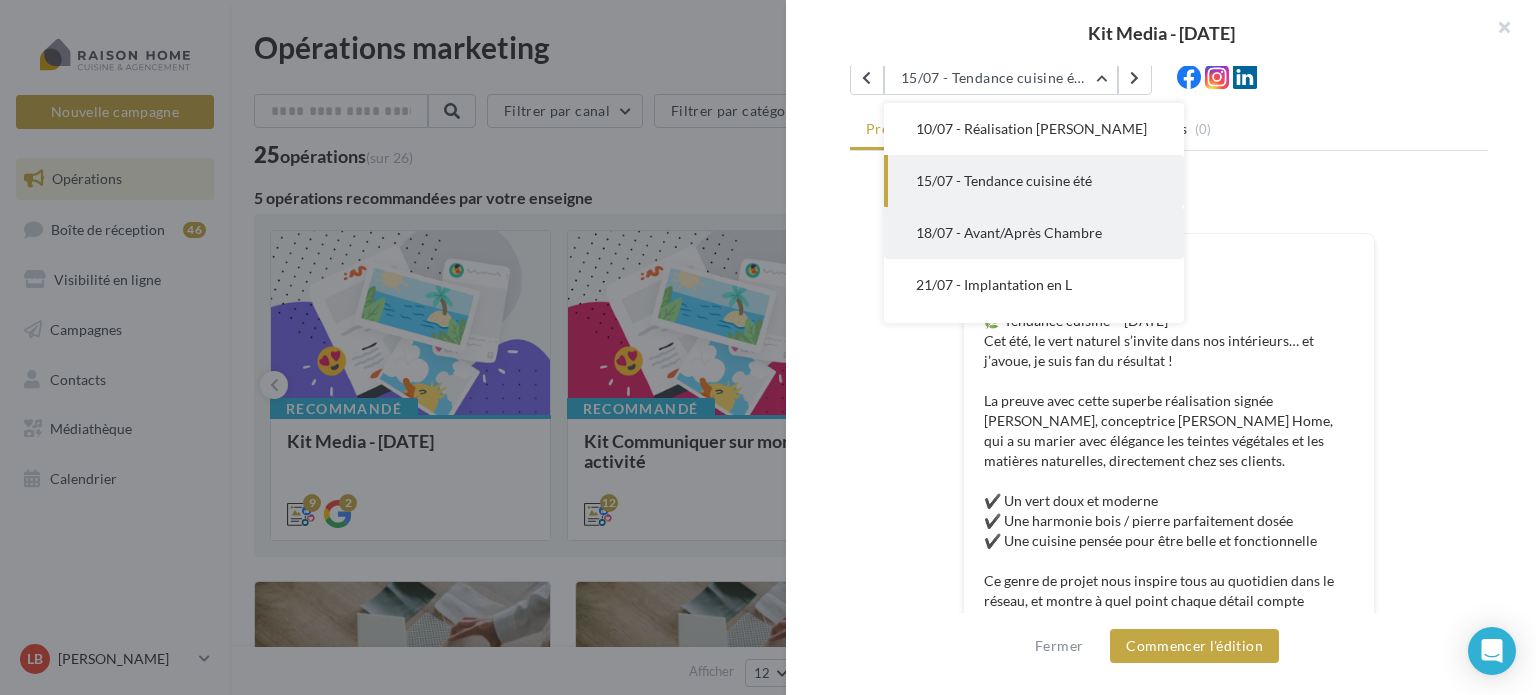 click on "18/07 - Avant/Après Chambre" at bounding box center (1009, 232) 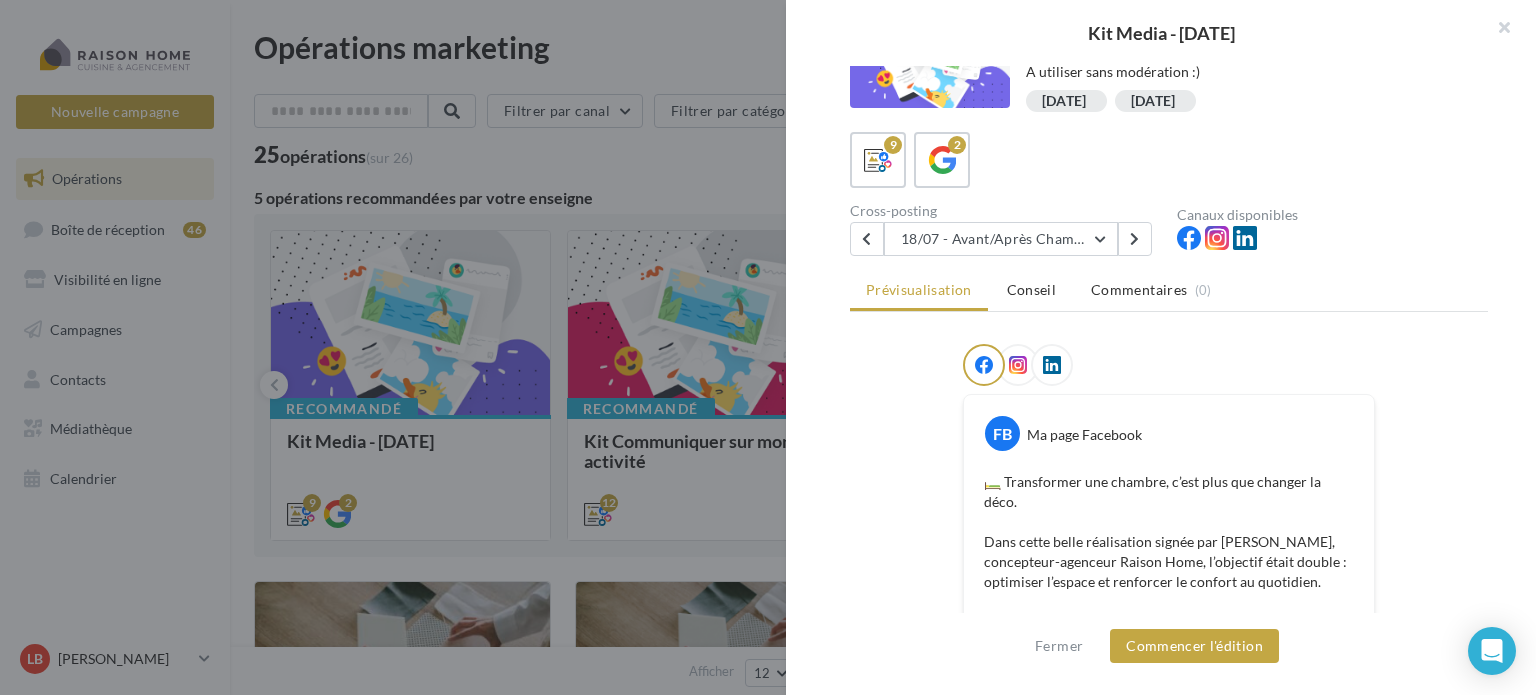 scroll, scrollTop: 58, scrollLeft: 0, axis: vertical 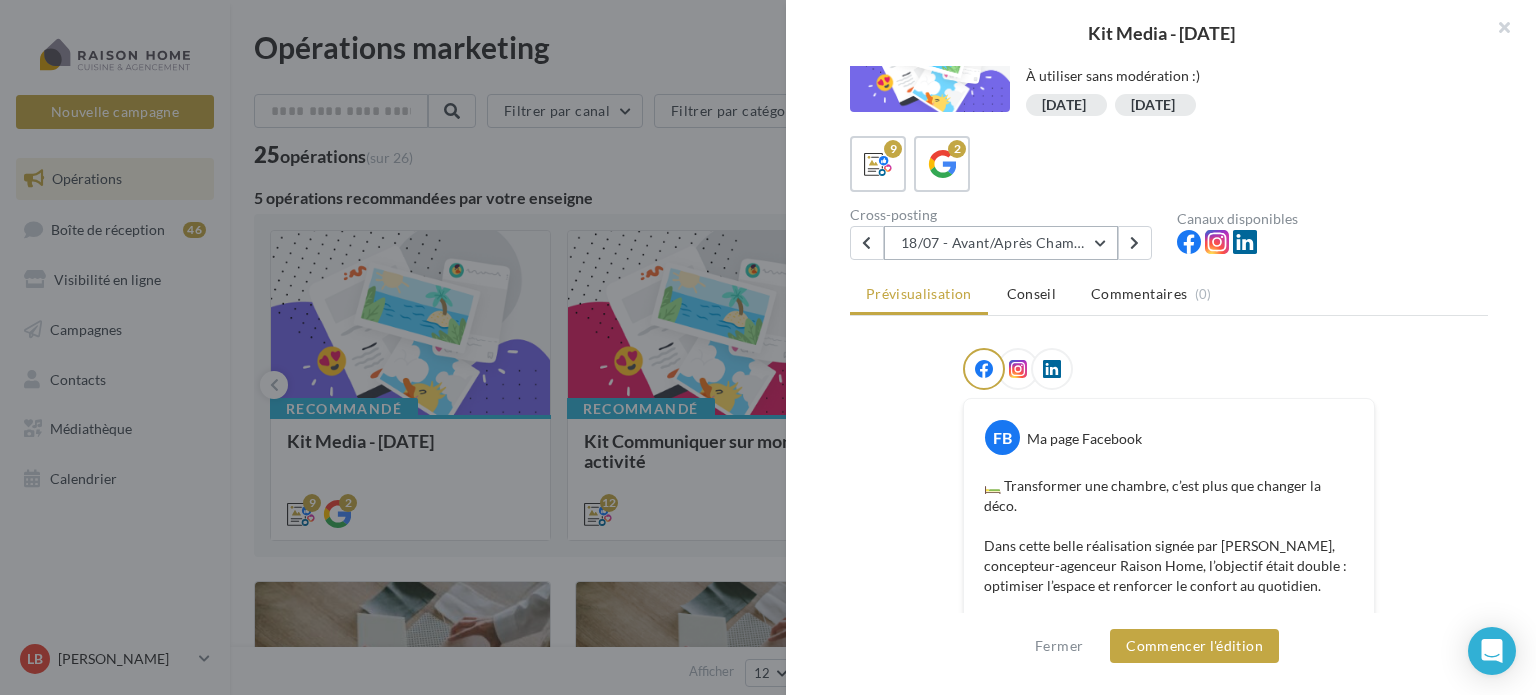 click on "18/07 - Avant/Après Chambre" at bounding box center (1001, 243) 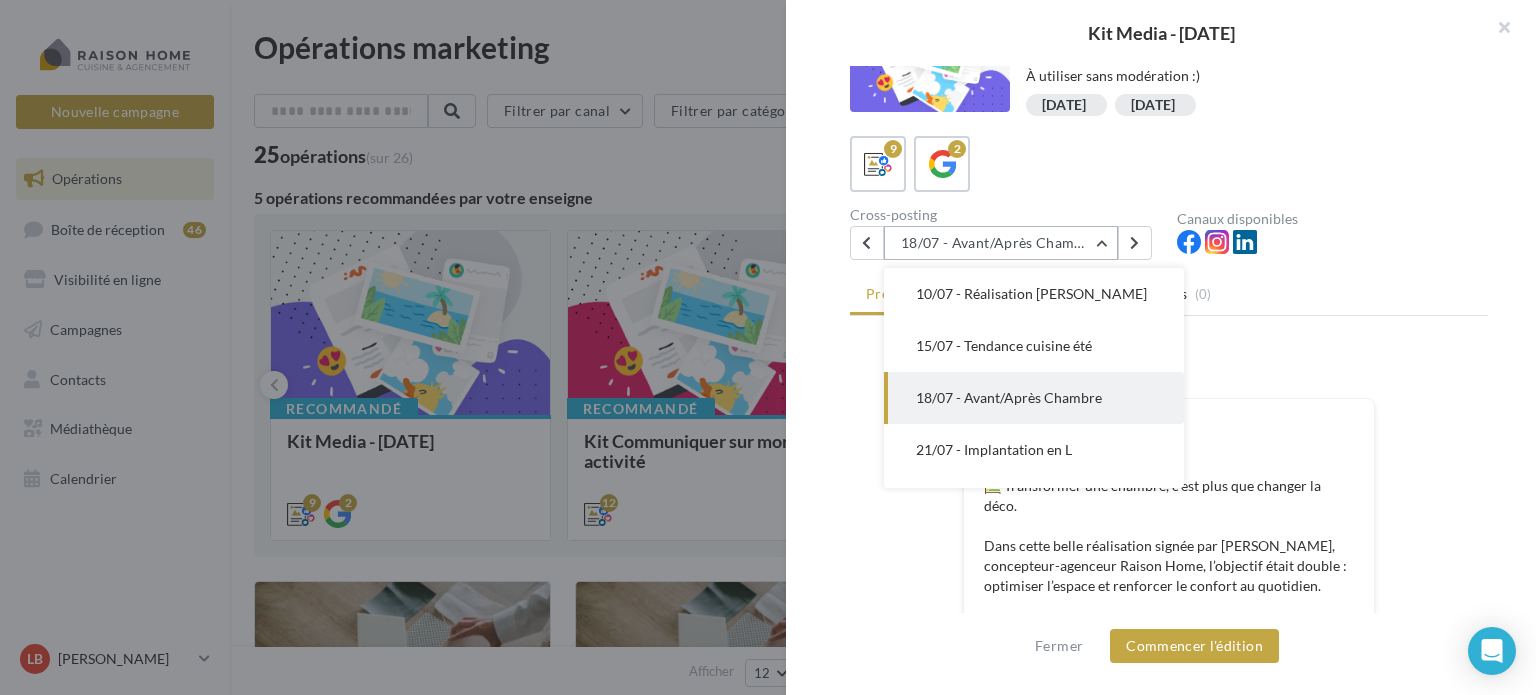 scroll, scrollTop: 208, scrollLeft: 0, axis: vertical 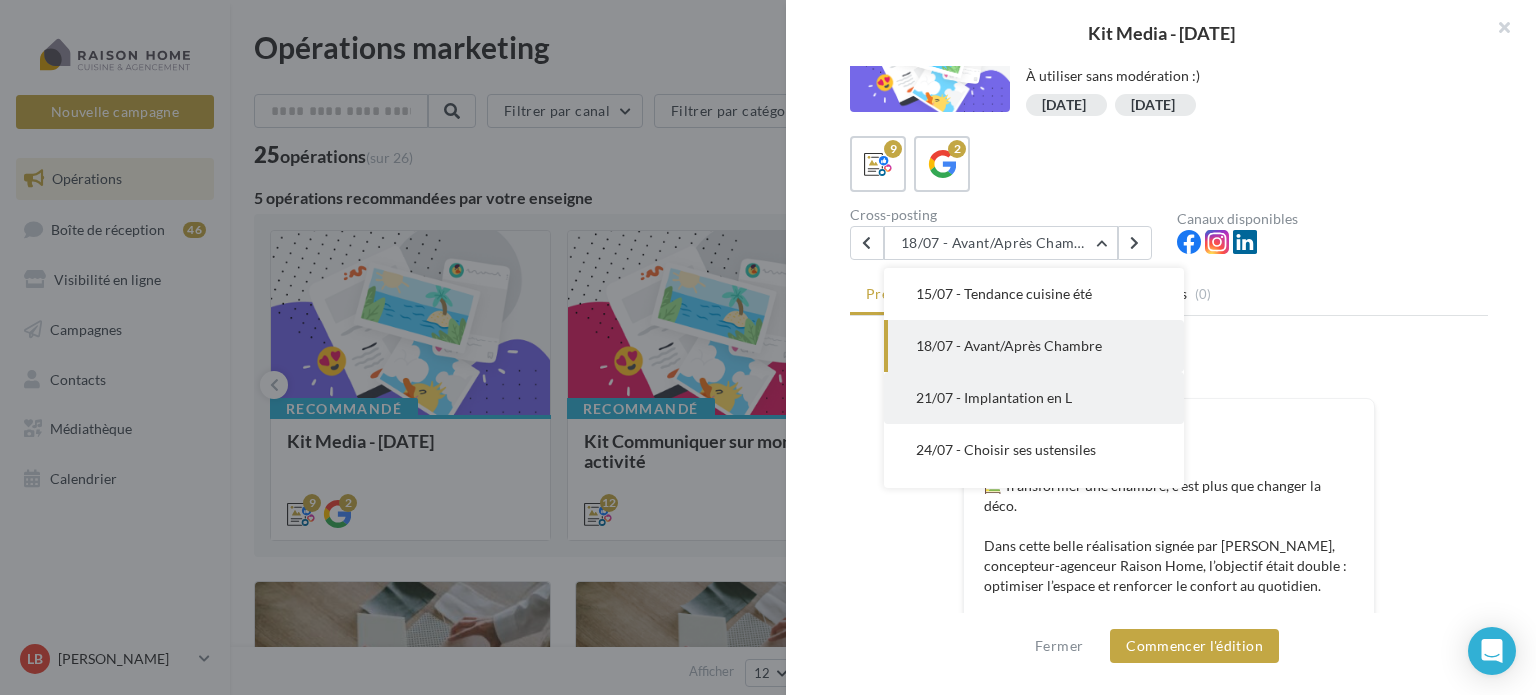 click on "21/07 - Implantation en L" at bounding box center [994, 397] 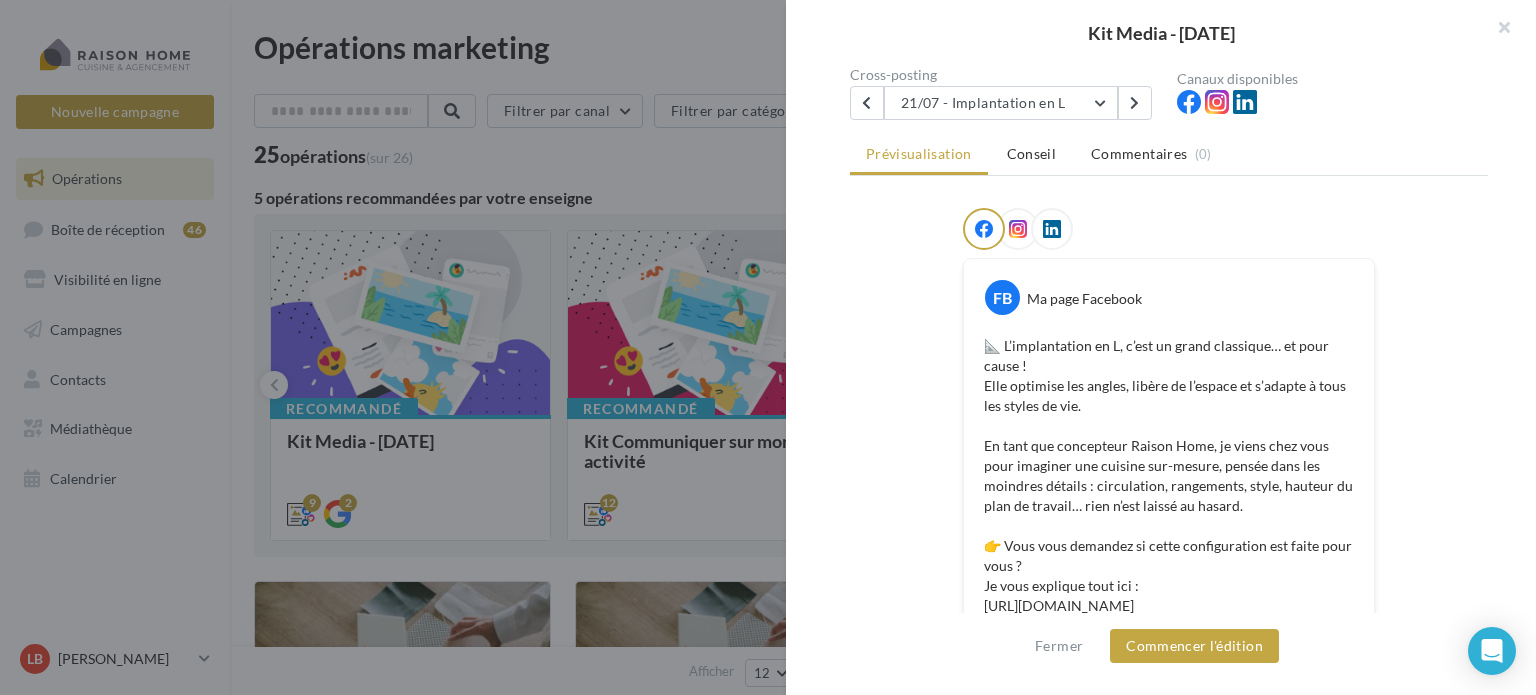 scroll, scrollTop: 0, scrollLeft: 0, axis: both 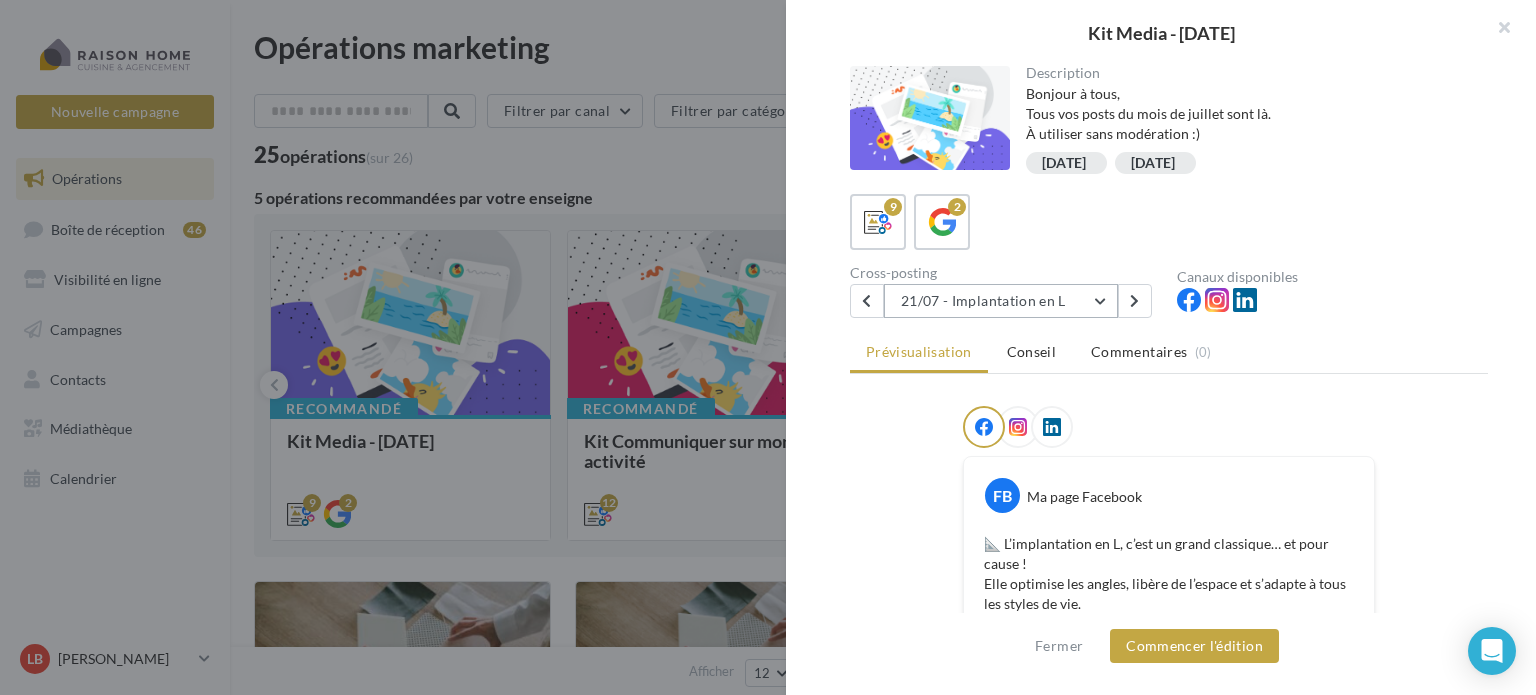 click on "21/07 - Implantation en L" at bounding box center (1001, 301) 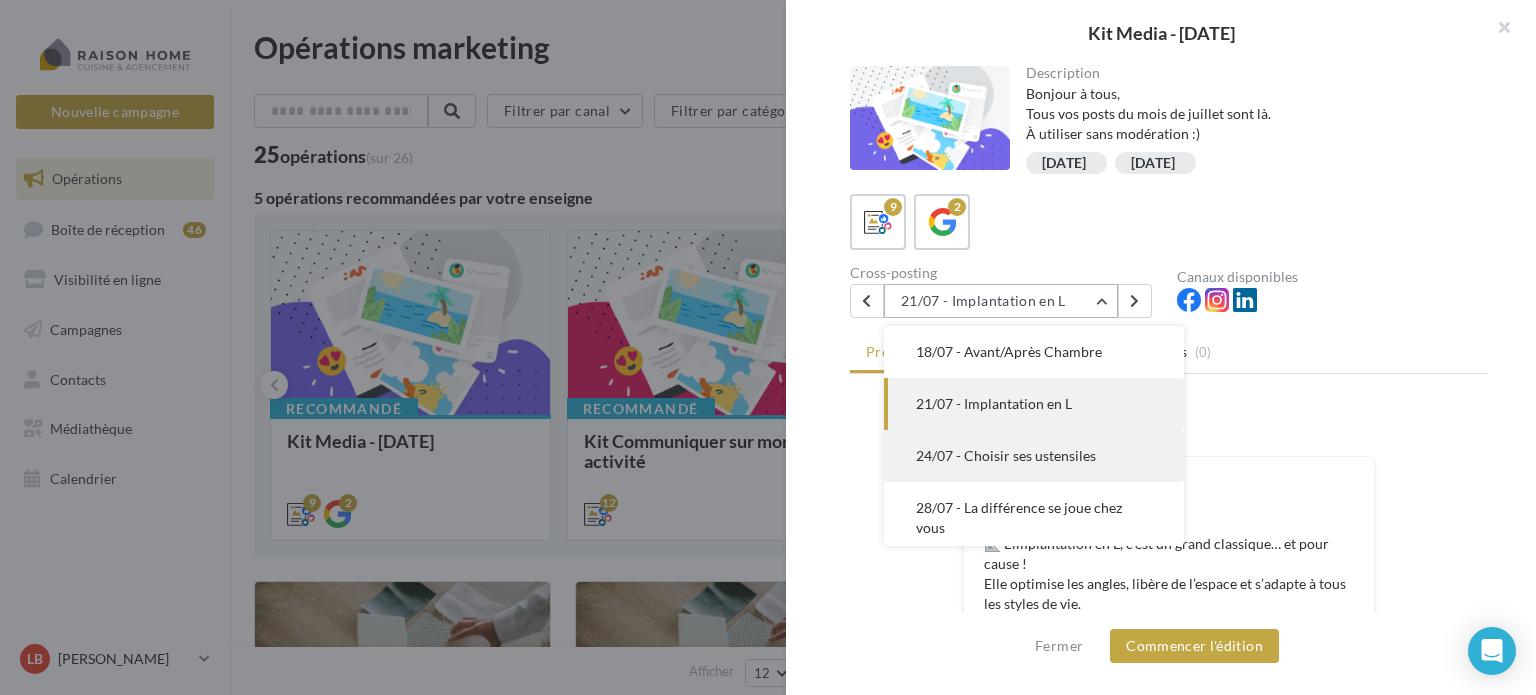 scroll, scrollTop: 288, scrollLeft: 0, axis: vertical 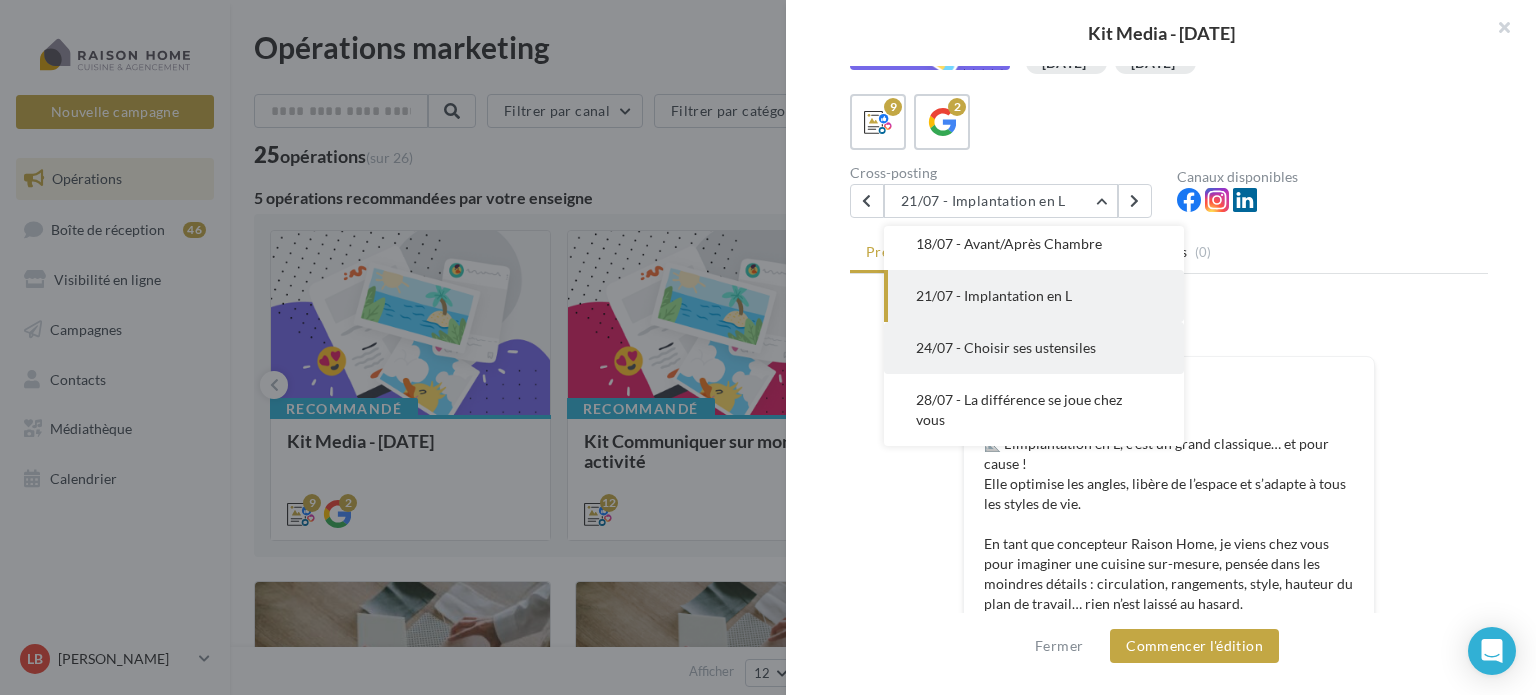 click on "24/07 - Choisir ses ustensiles" at bounding box center [1034, 348] 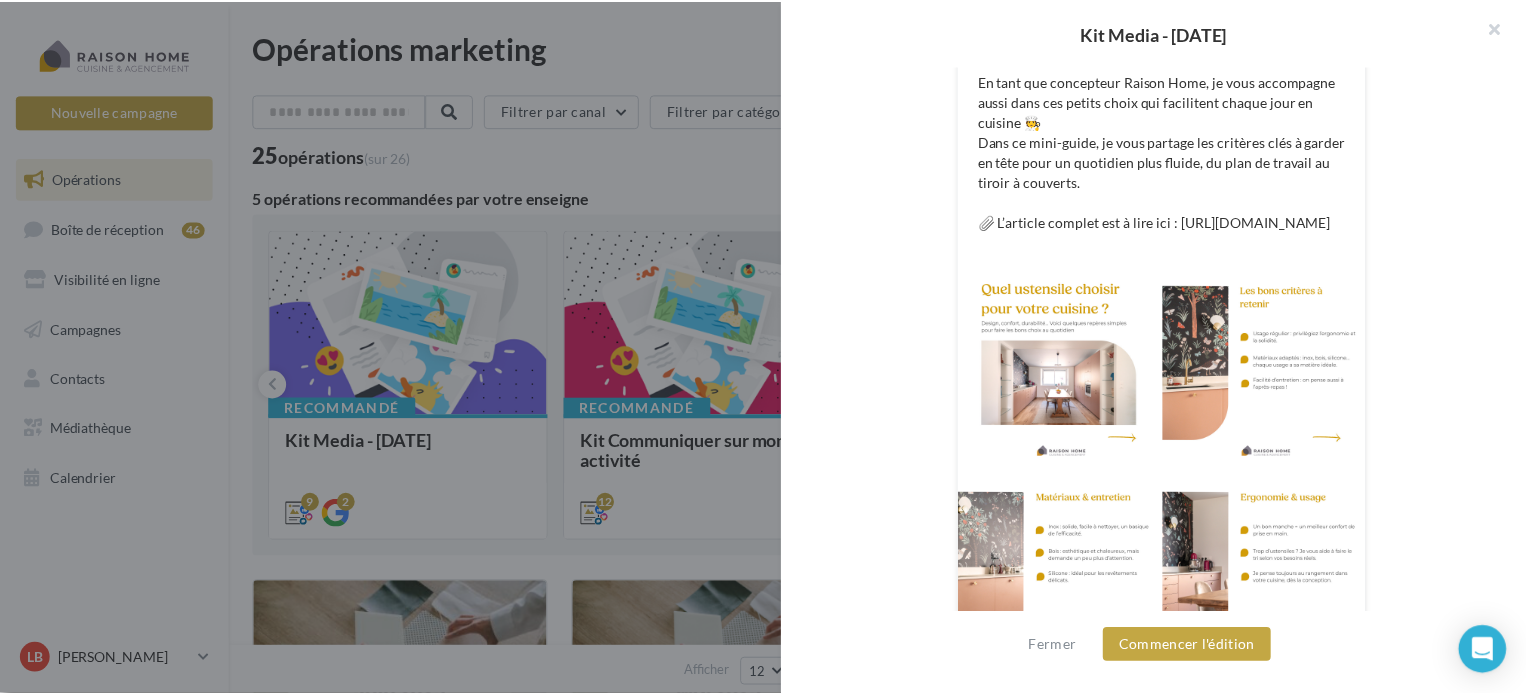 scroll, scrollTop: 604, scrollLeft: 0, axis: vertical 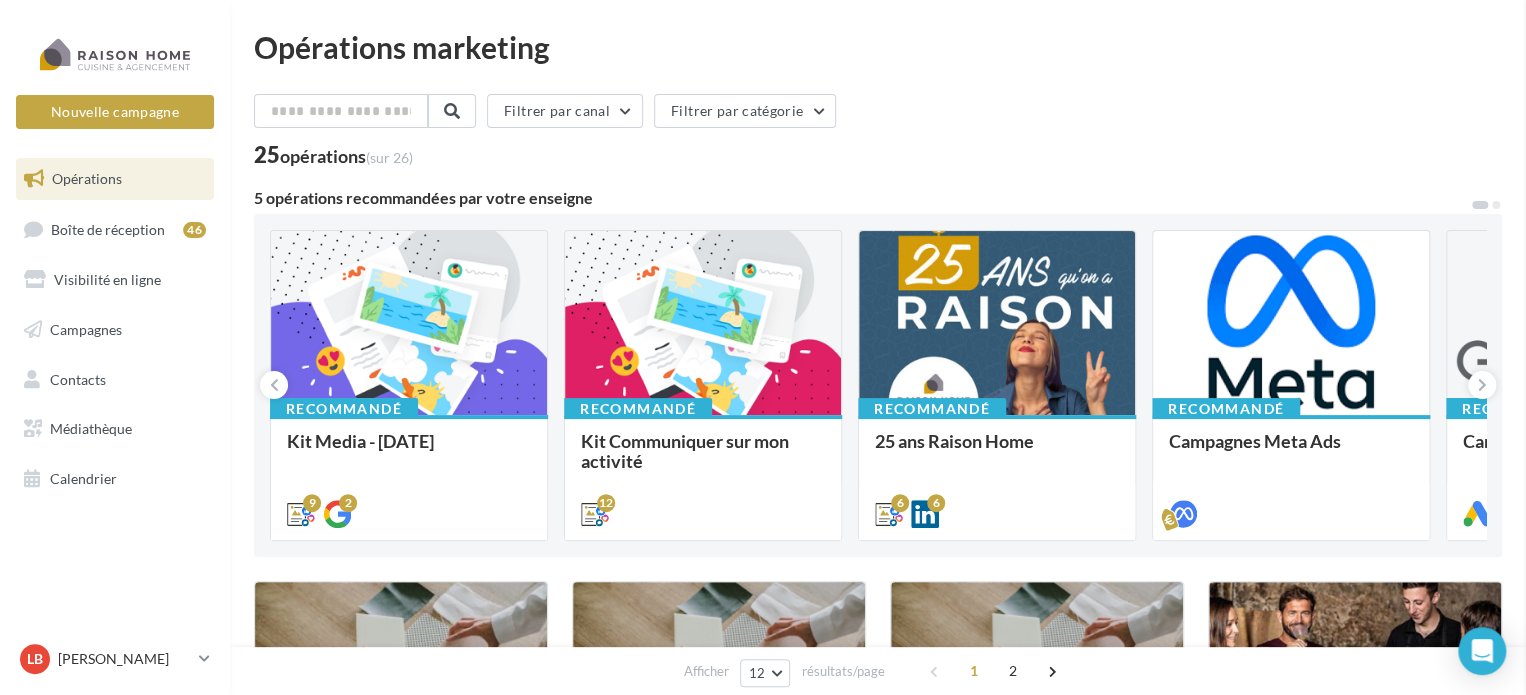 click at bounding box center [2289, 347] 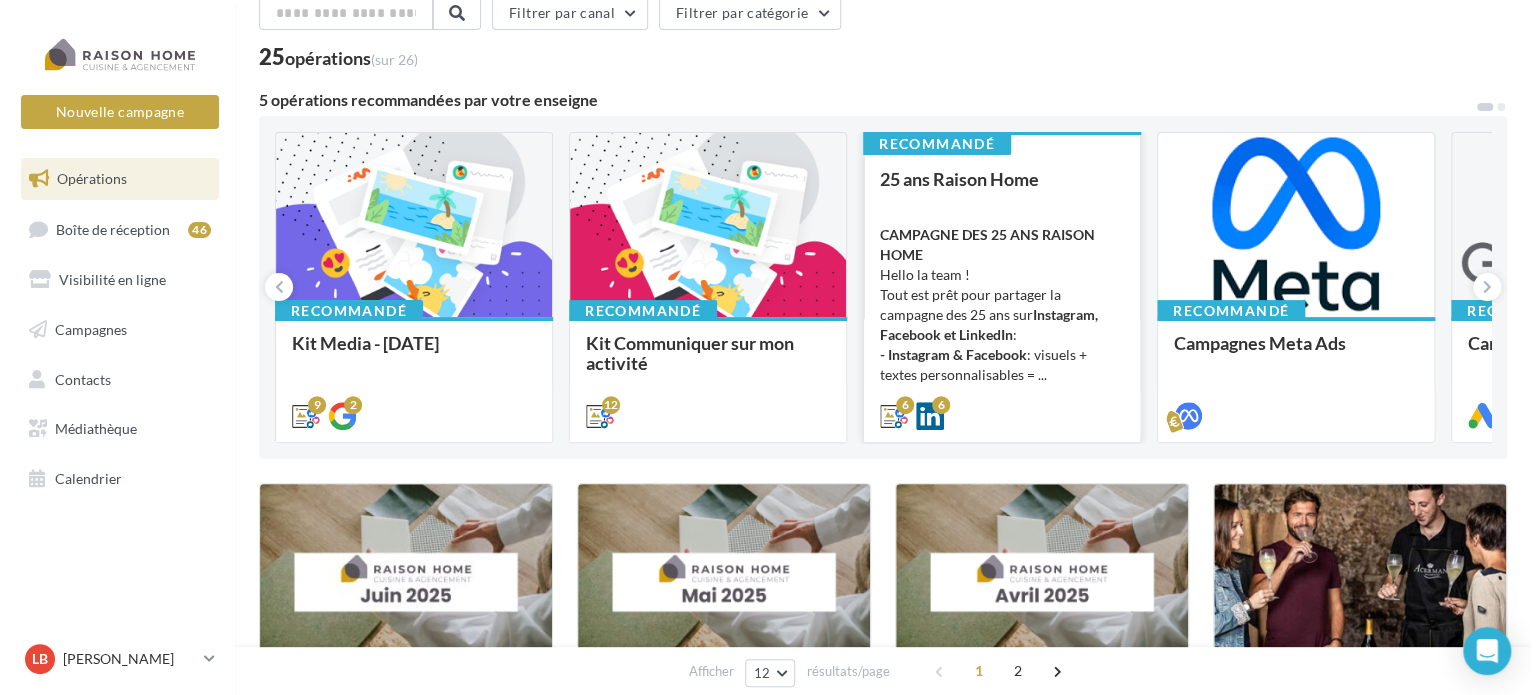 scroll, scrollTop: 63, scrollLeft: 0, axis: vertical 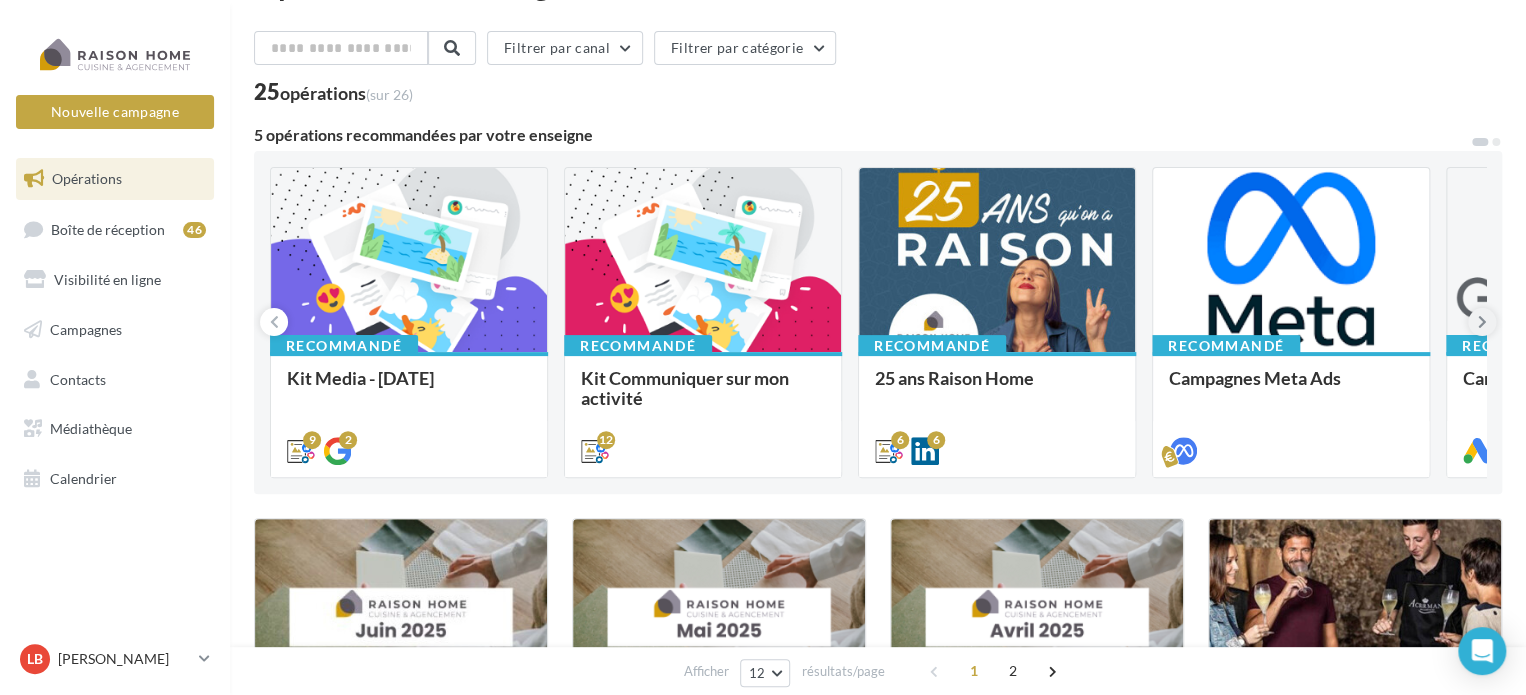 click at bounding box center (1482, 322) 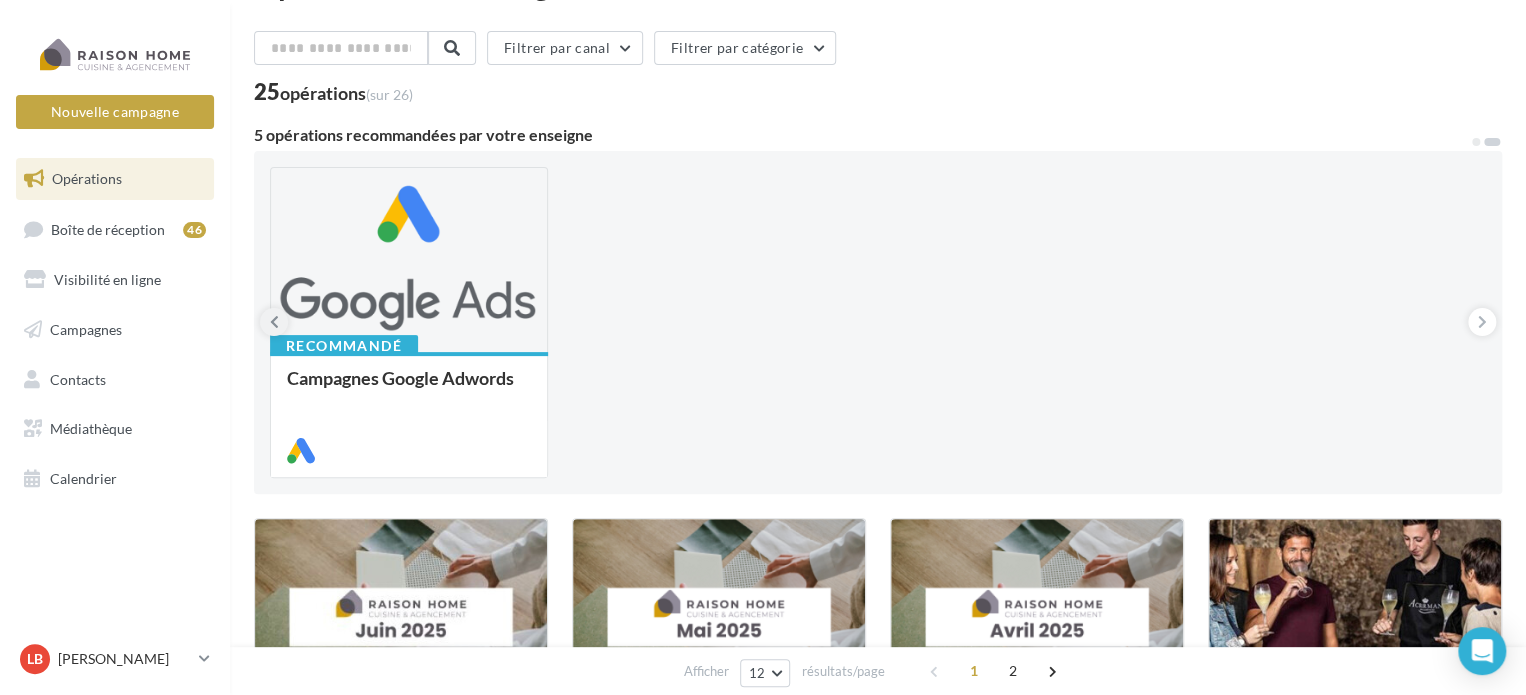 click at bounding box center [274, 322] 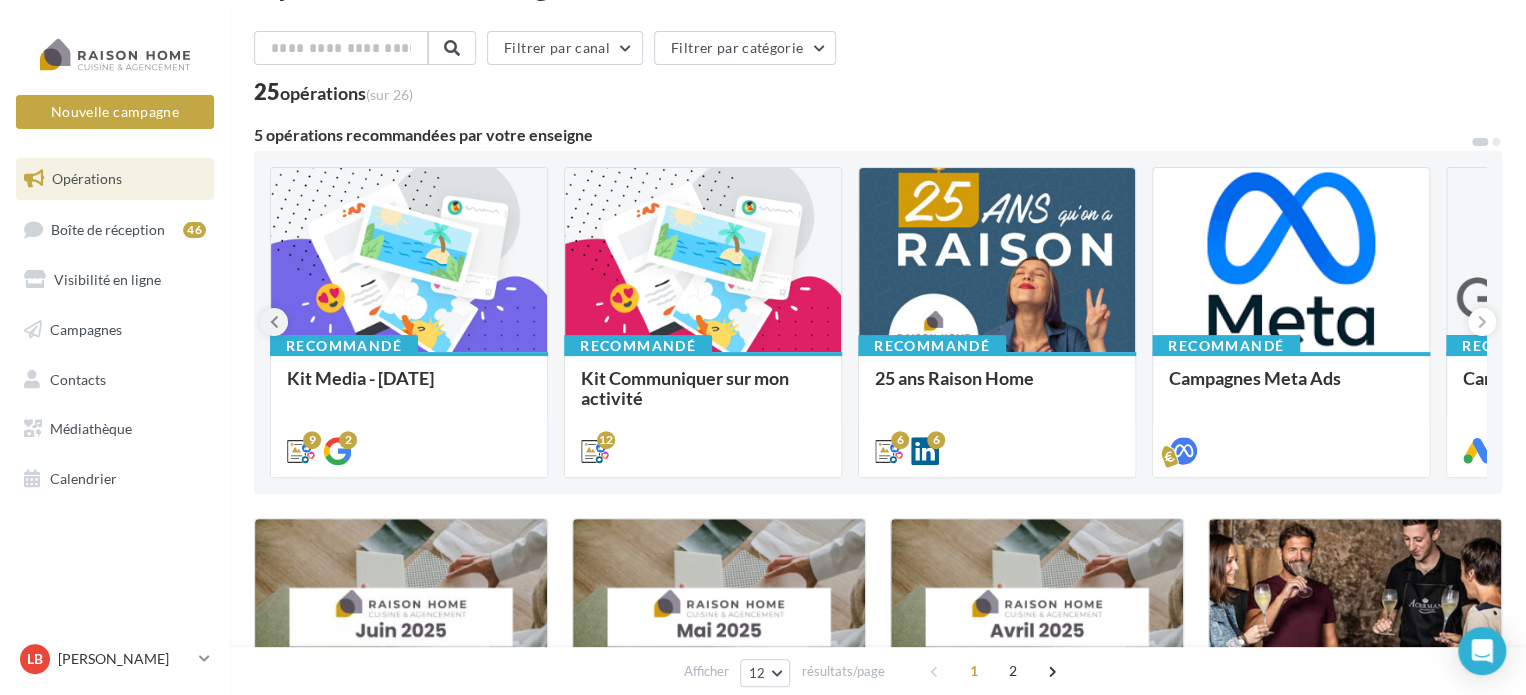 click at bounding box center [274, 322] 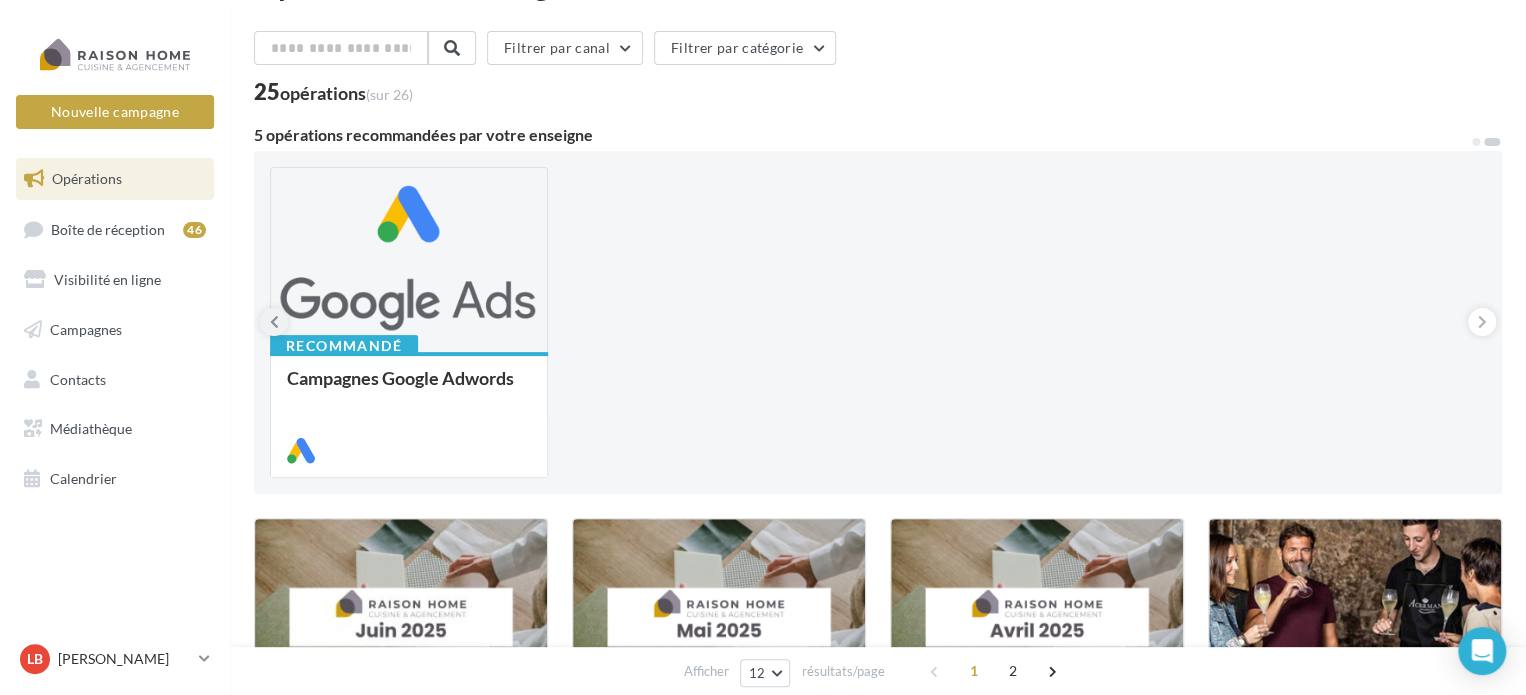 click at bounding box center [274, 322] 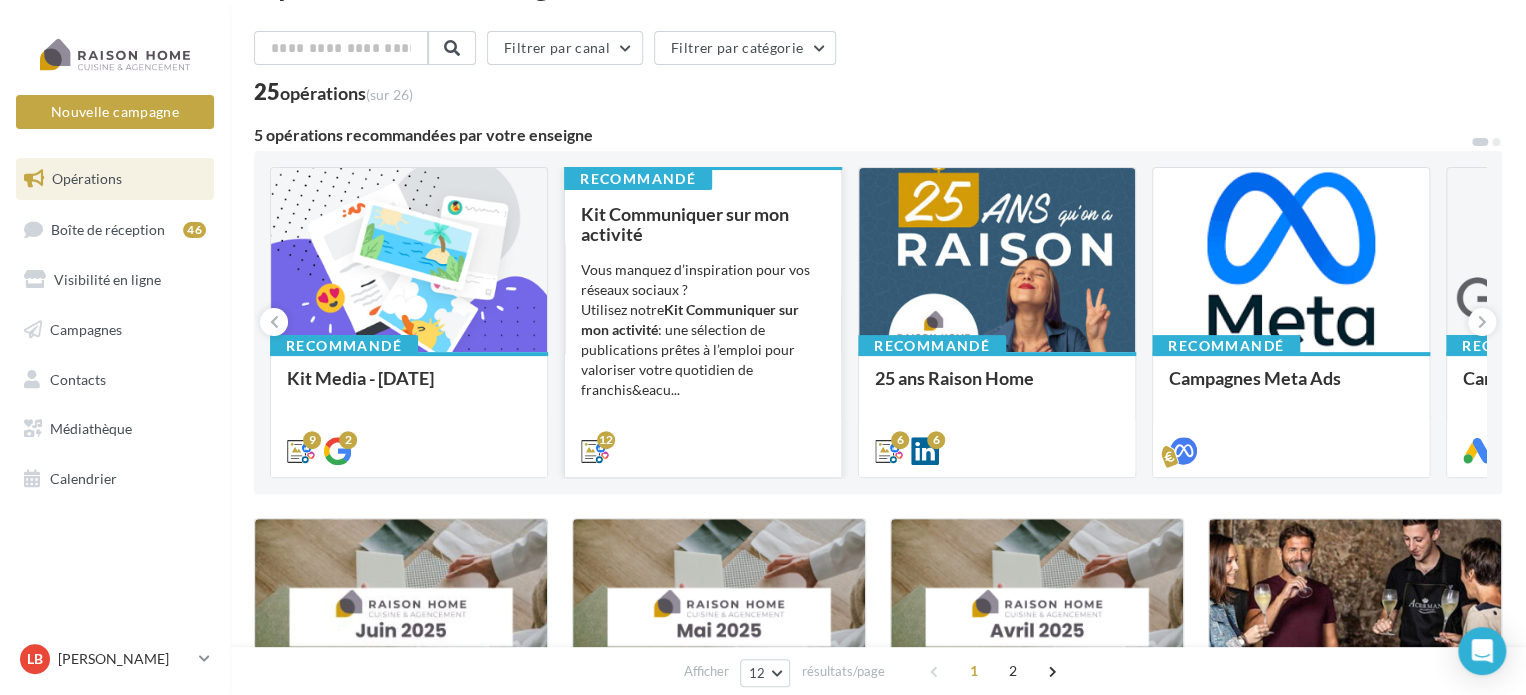 click on "Kit Communiquer sur mon activité" at bounding box center [690, 319] 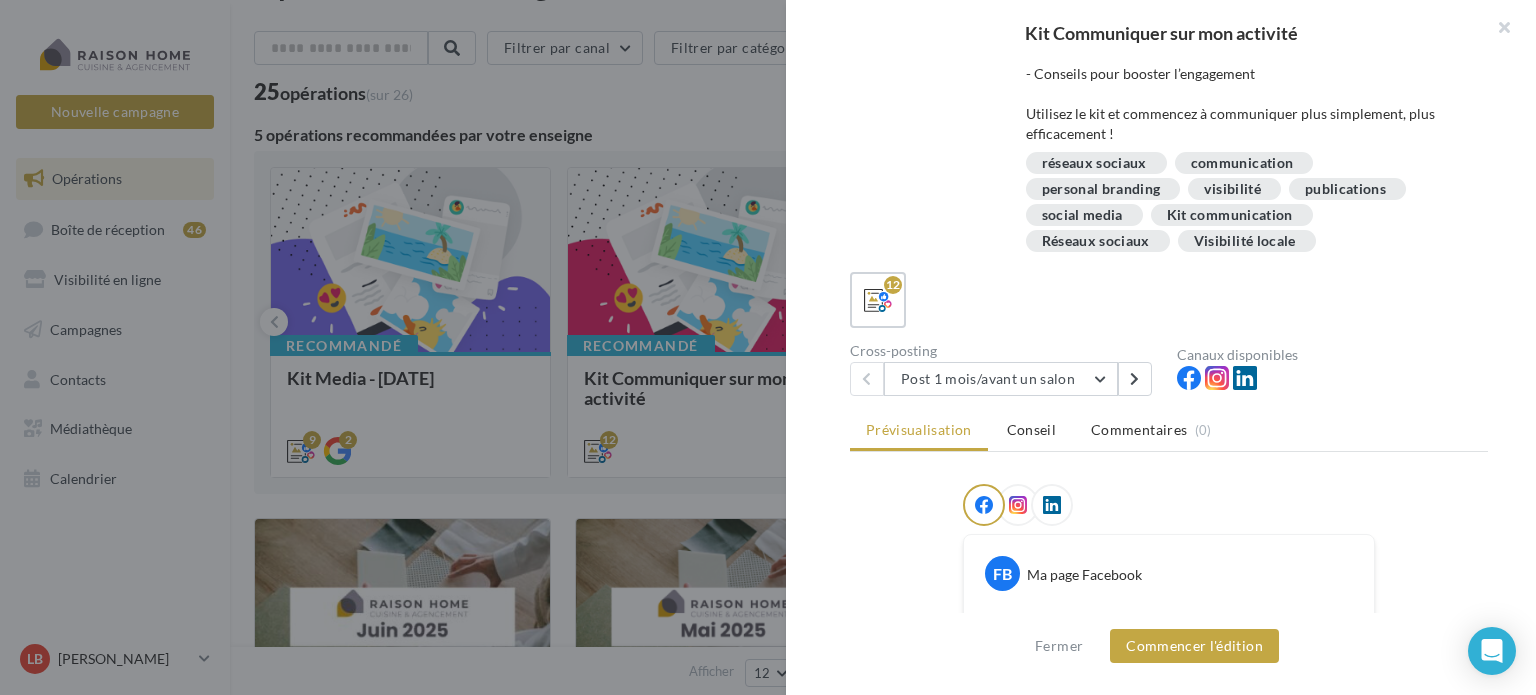 scroll, scrollTop: 200, scrollLeft: 0, axis: vertical 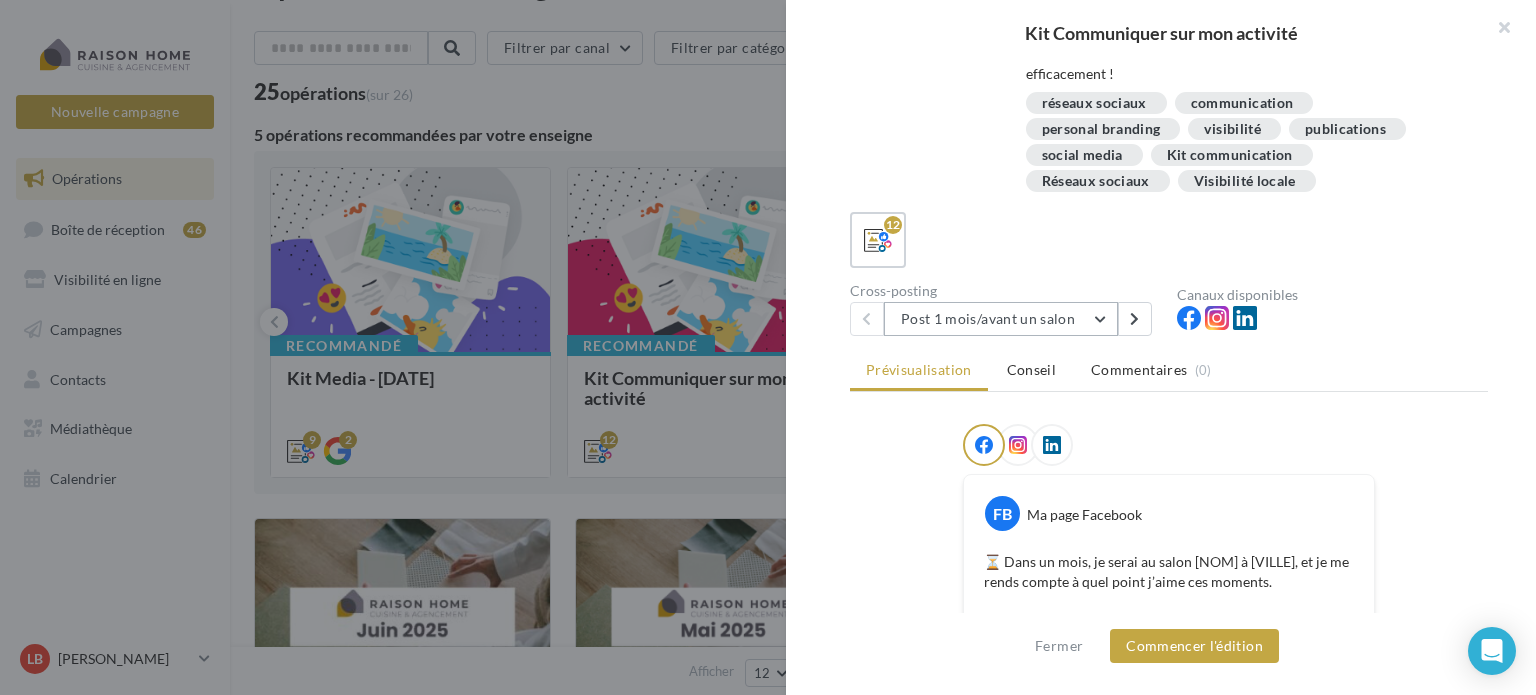click on "Post 1 mois/avant un salon" at bounding box center (1001, 319) 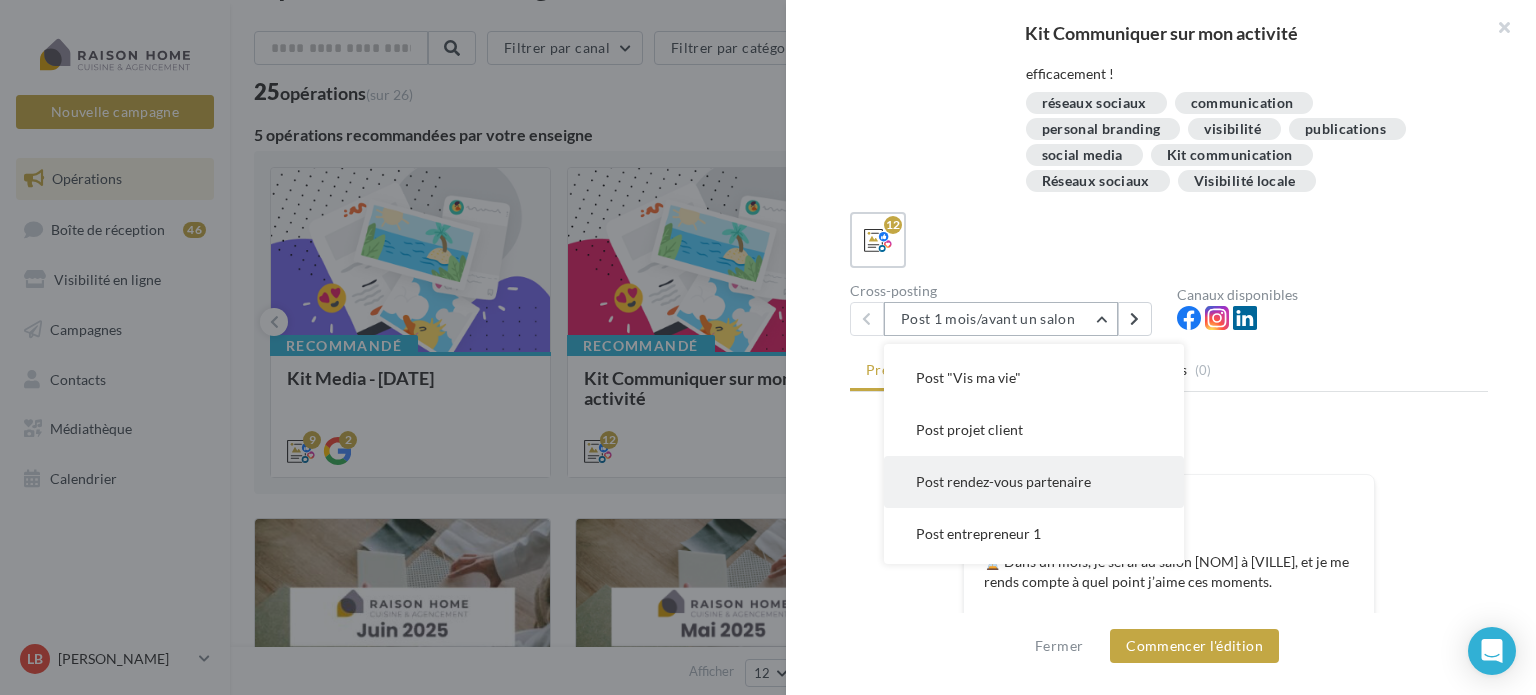 scroll, scrollTop: 300, scrollLeft: 0, axis: vertical 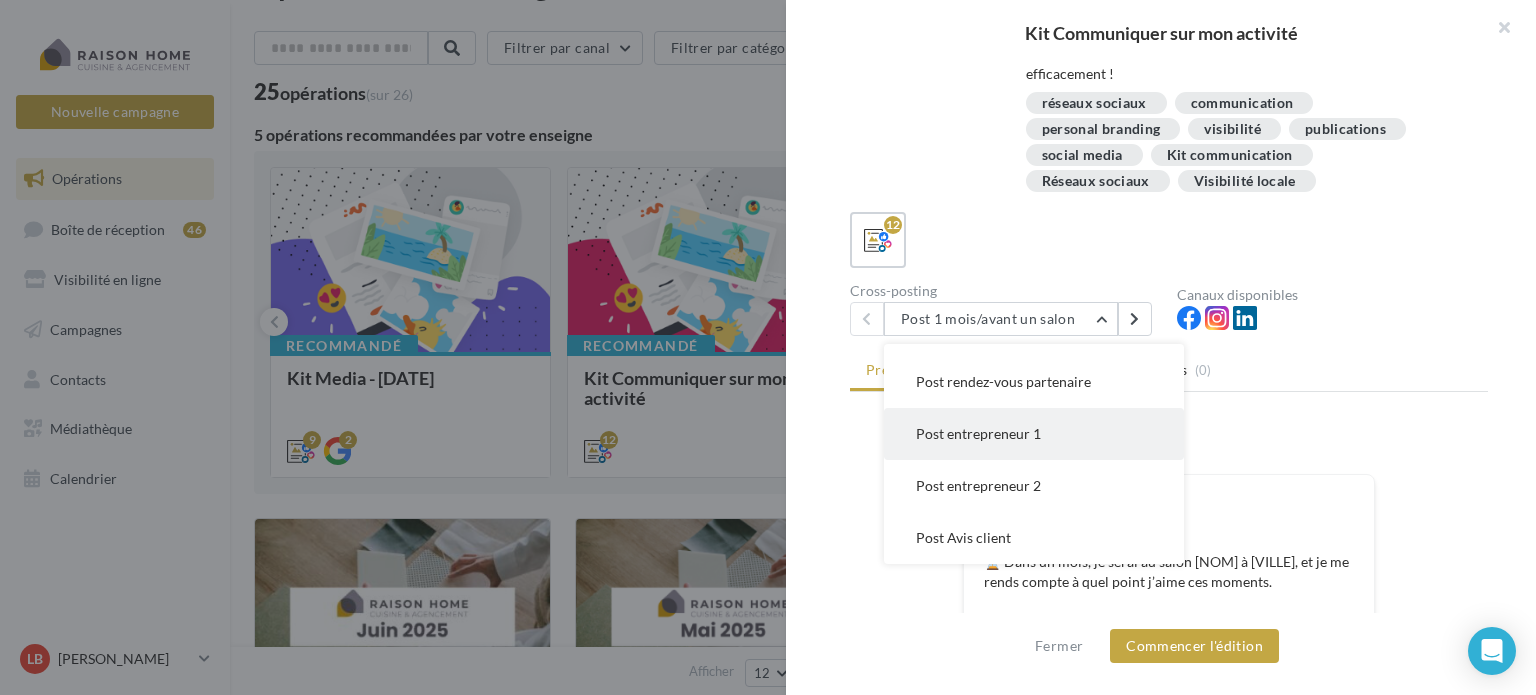 click on "Post entrepreneur 1" at bounding box center [978, 433] 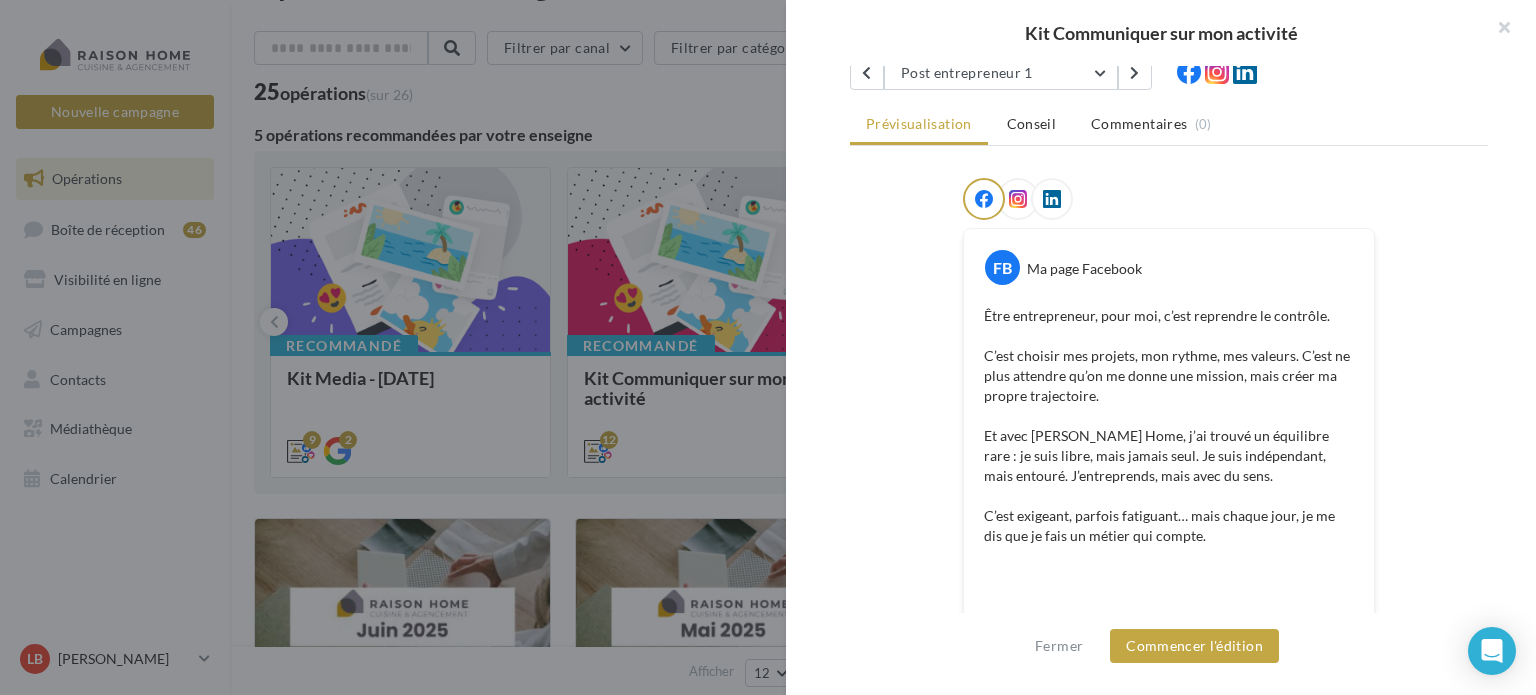 scroll, scrollTop: 400, scrollLeft: 0, axis: vertical 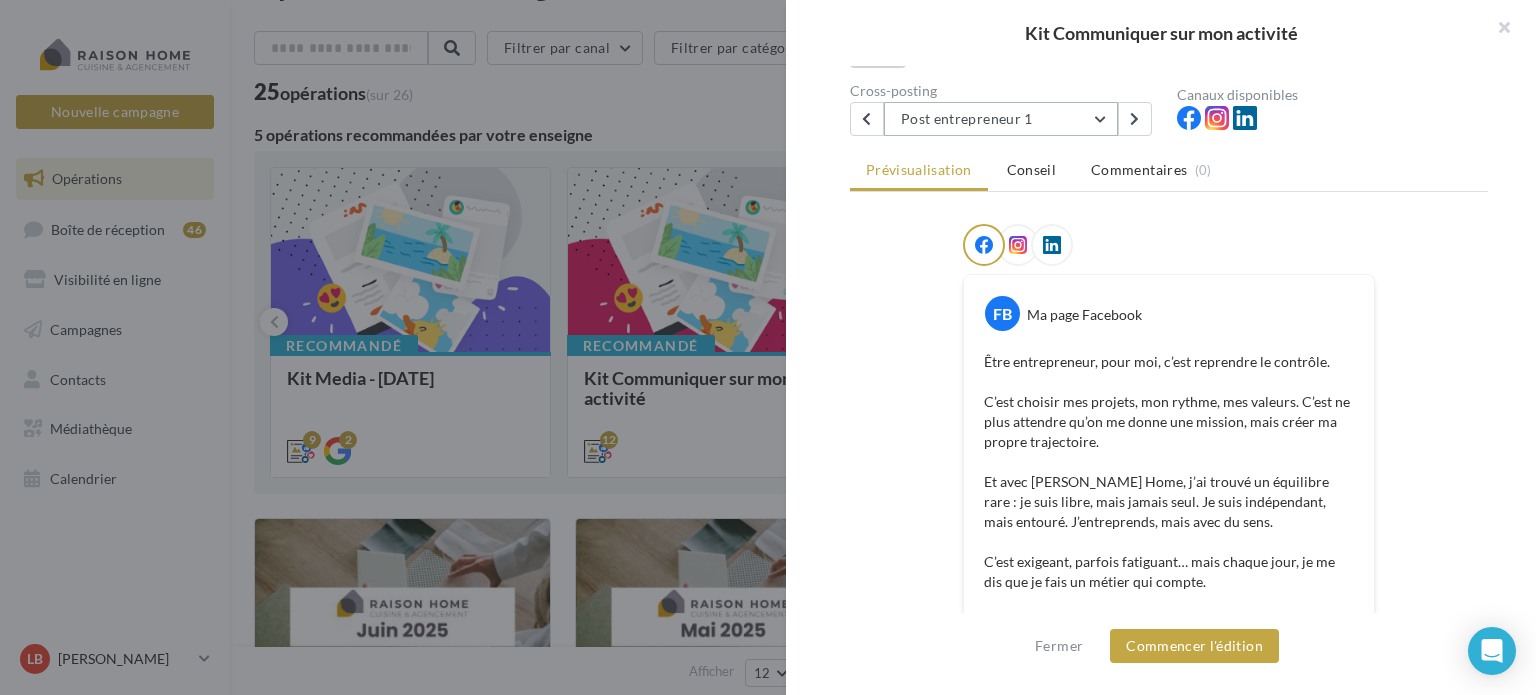 click on "Post entrepreneur 1" at bounding box center (1001, 119) 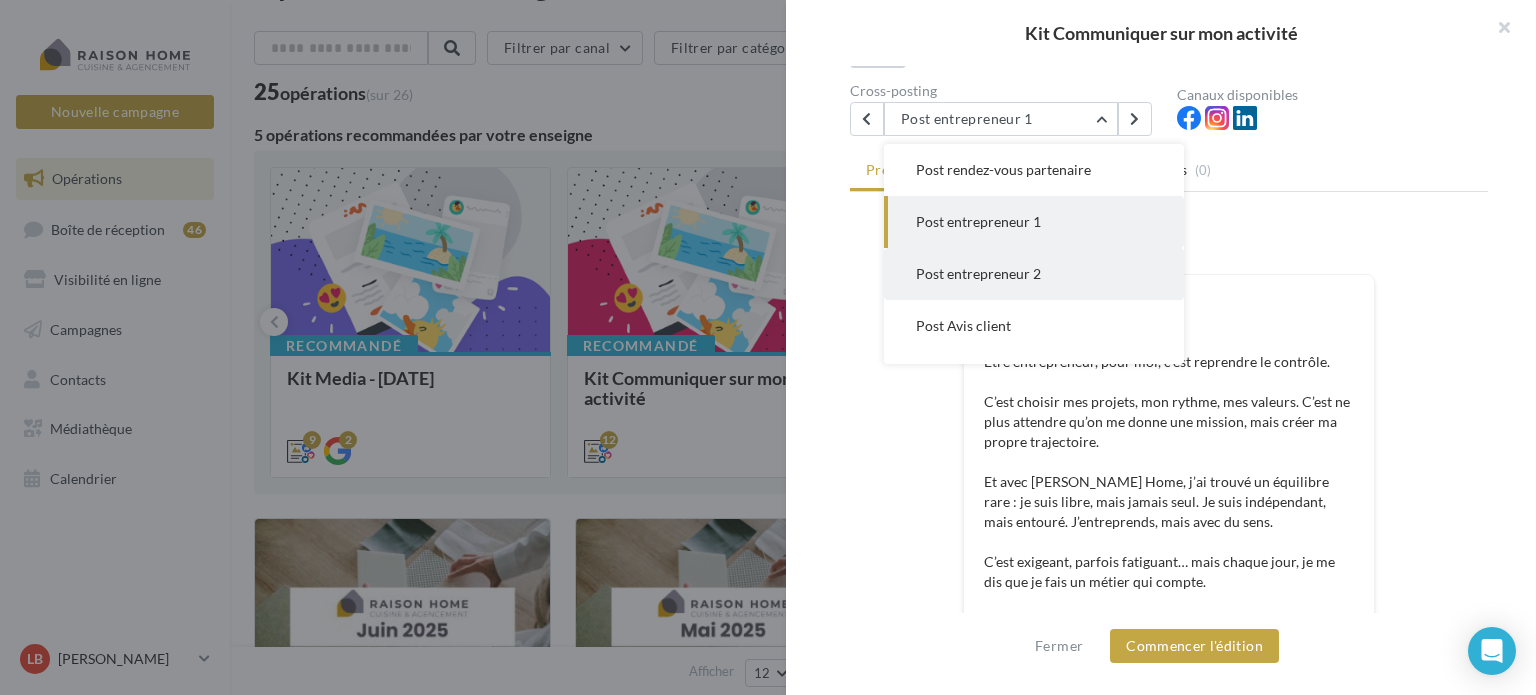 click on "Post entrepreneur 2" at bounding box center (978, 273) 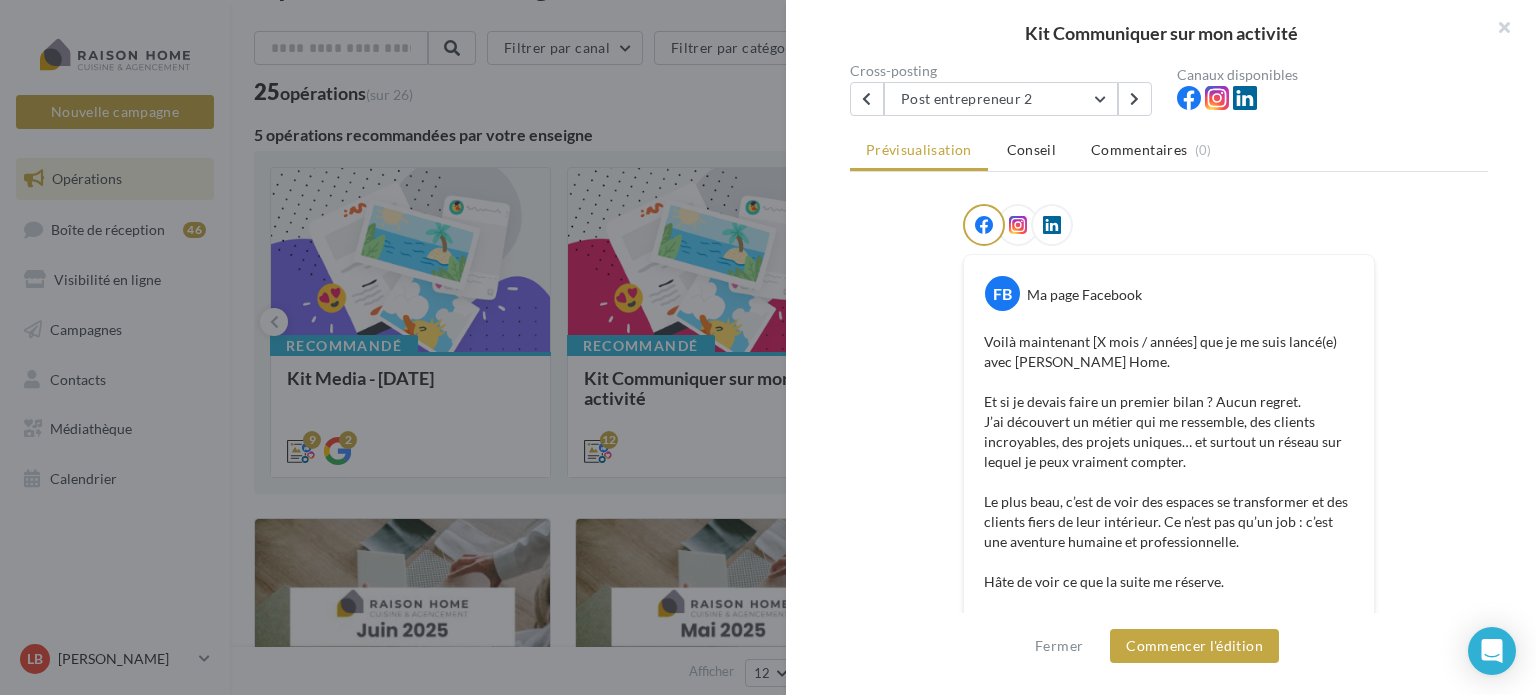 scroll, scrollTop: 520, scrollLeft: 0, axis: vertical 